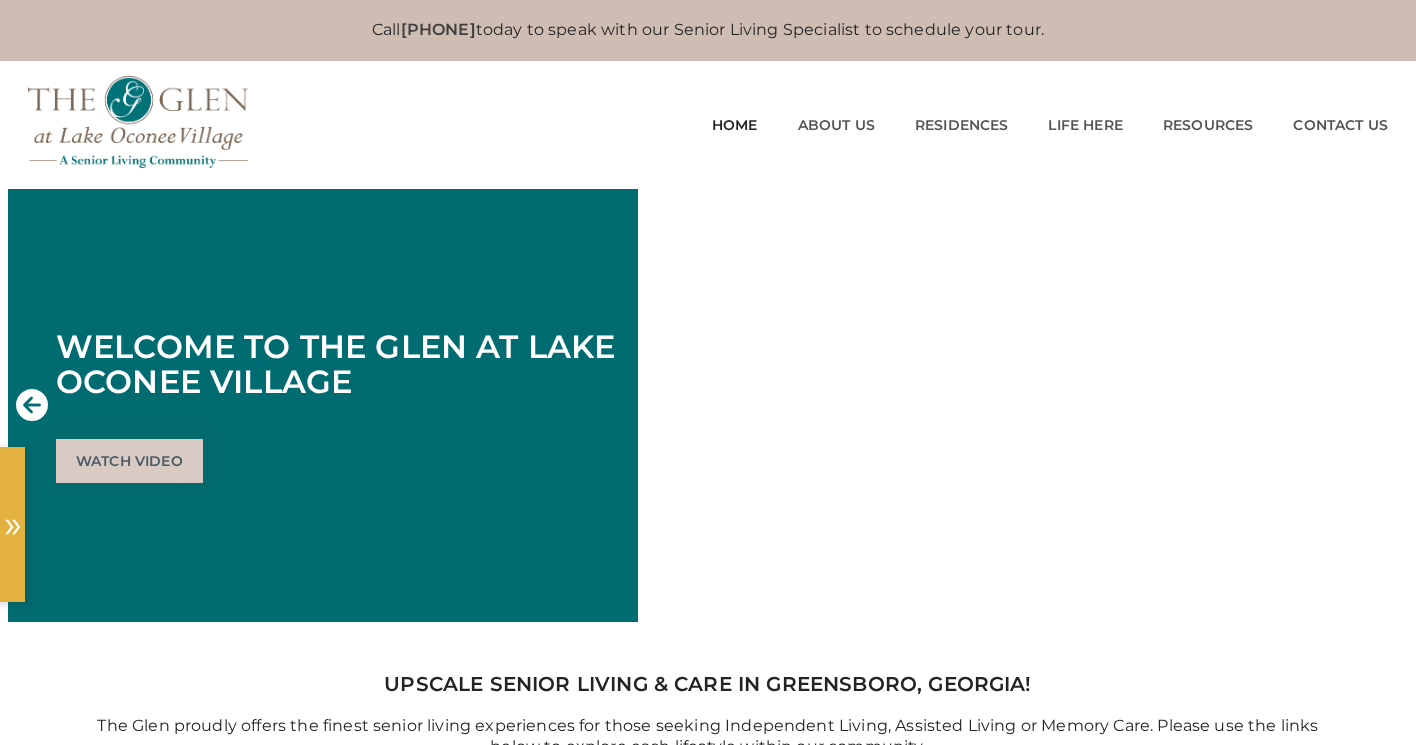 scroll, scrollTop: 0, scrollLeft: 0, axis: both 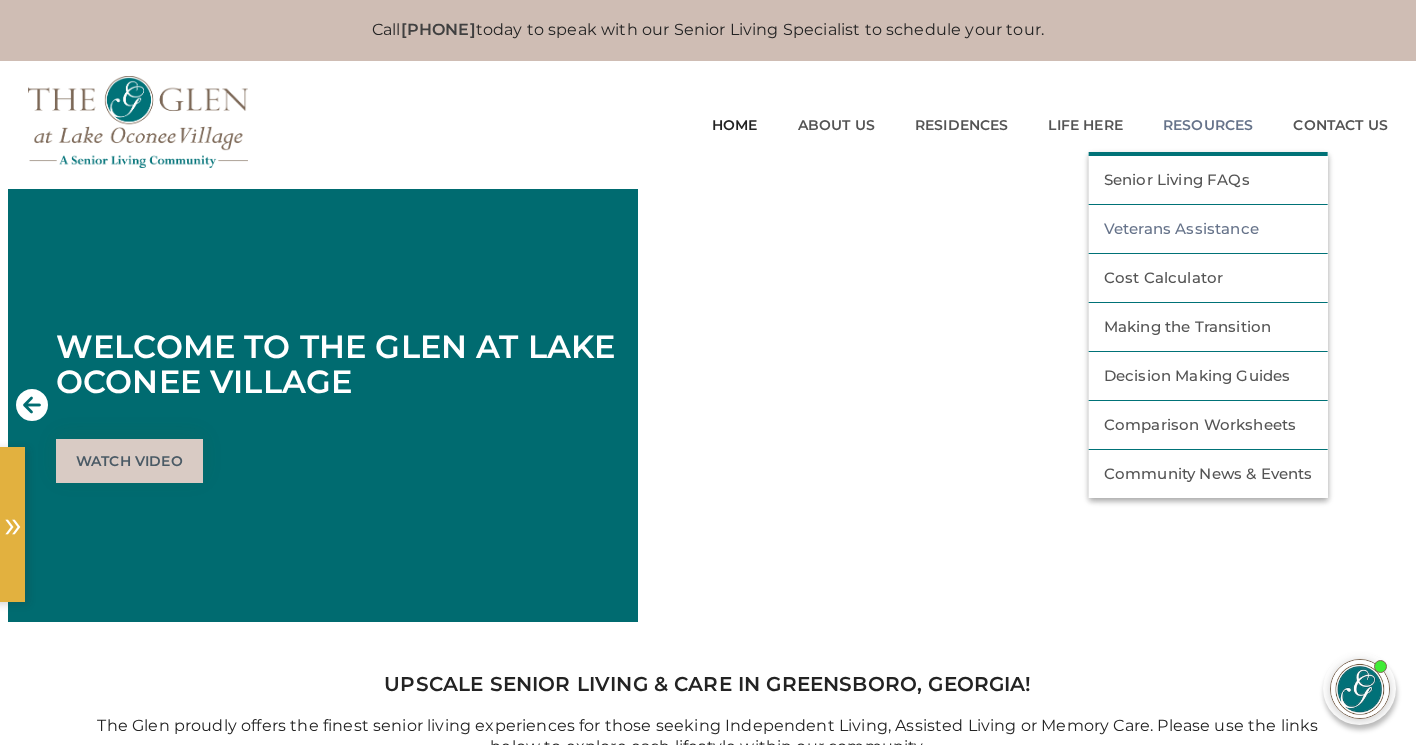 click on "Veterans Assistance" at bounding box center (1208, 229) 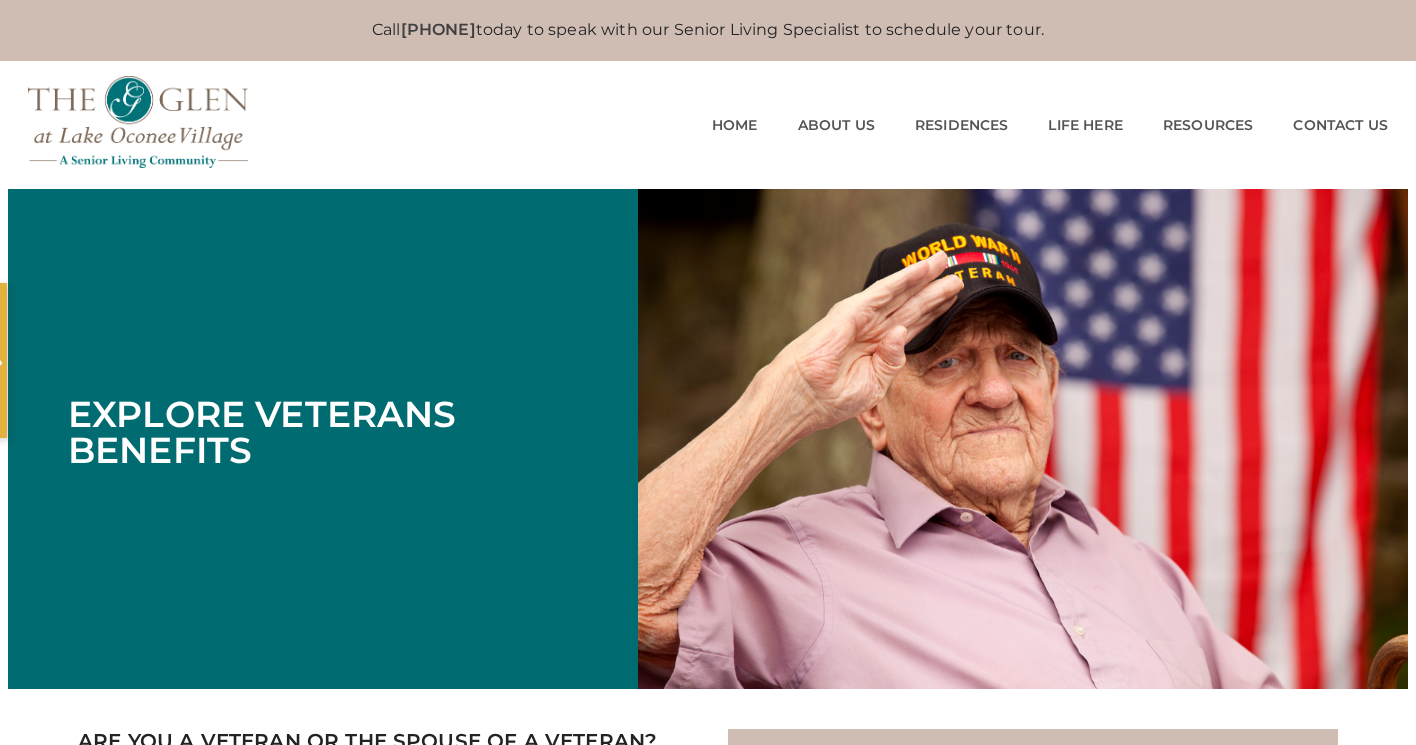 scroll, scrollTop: 0, scrollLeft: 0, axis: both 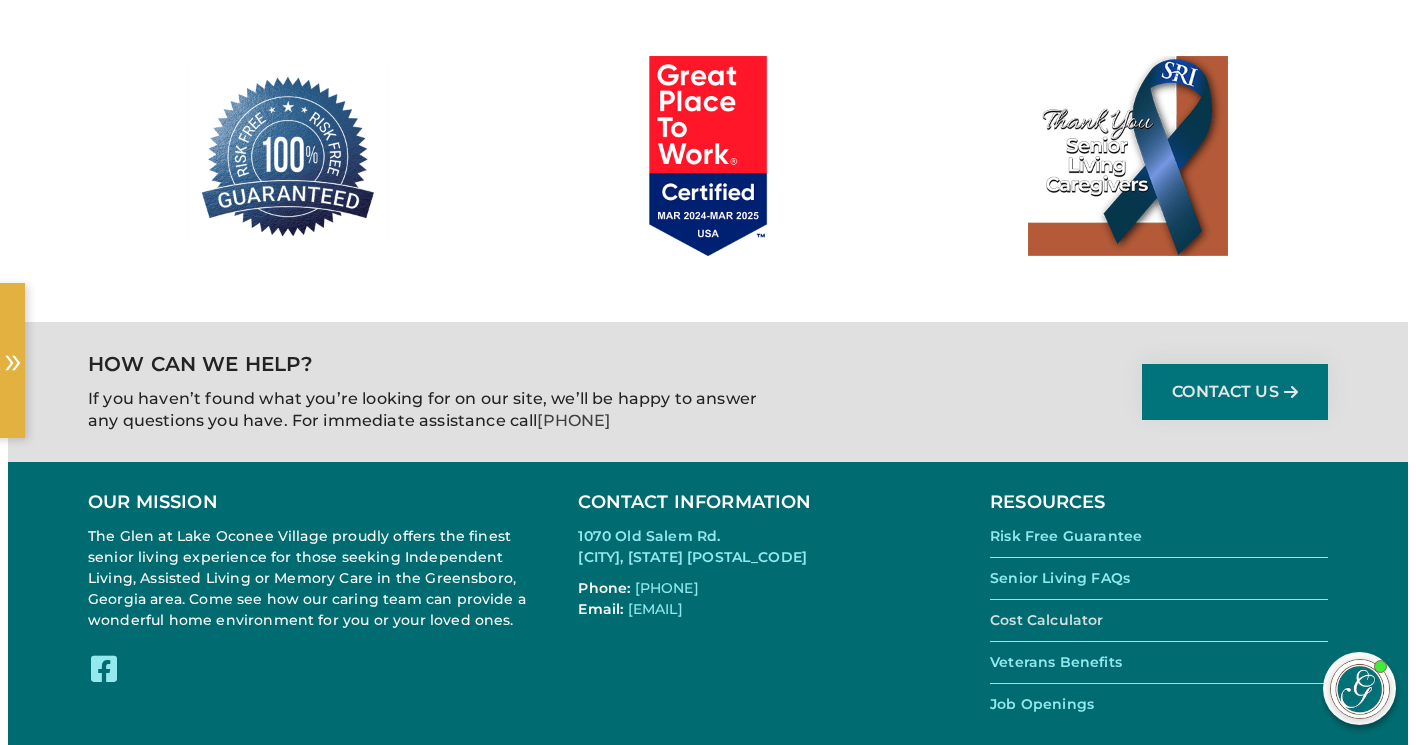 click on "Cost Calculator" at bounding box center [1046, 620] 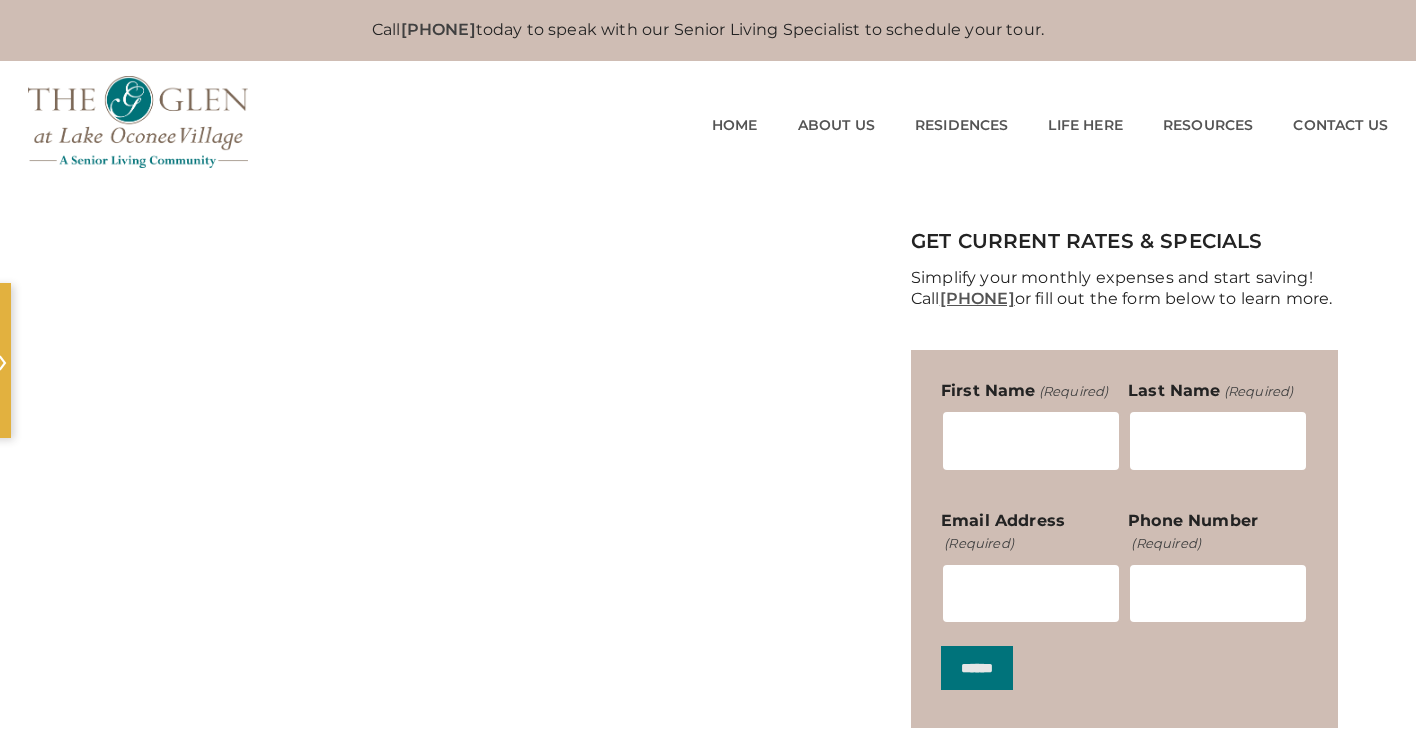 scroll, scrollTop: 0, scrollLeft: 0, axis: both 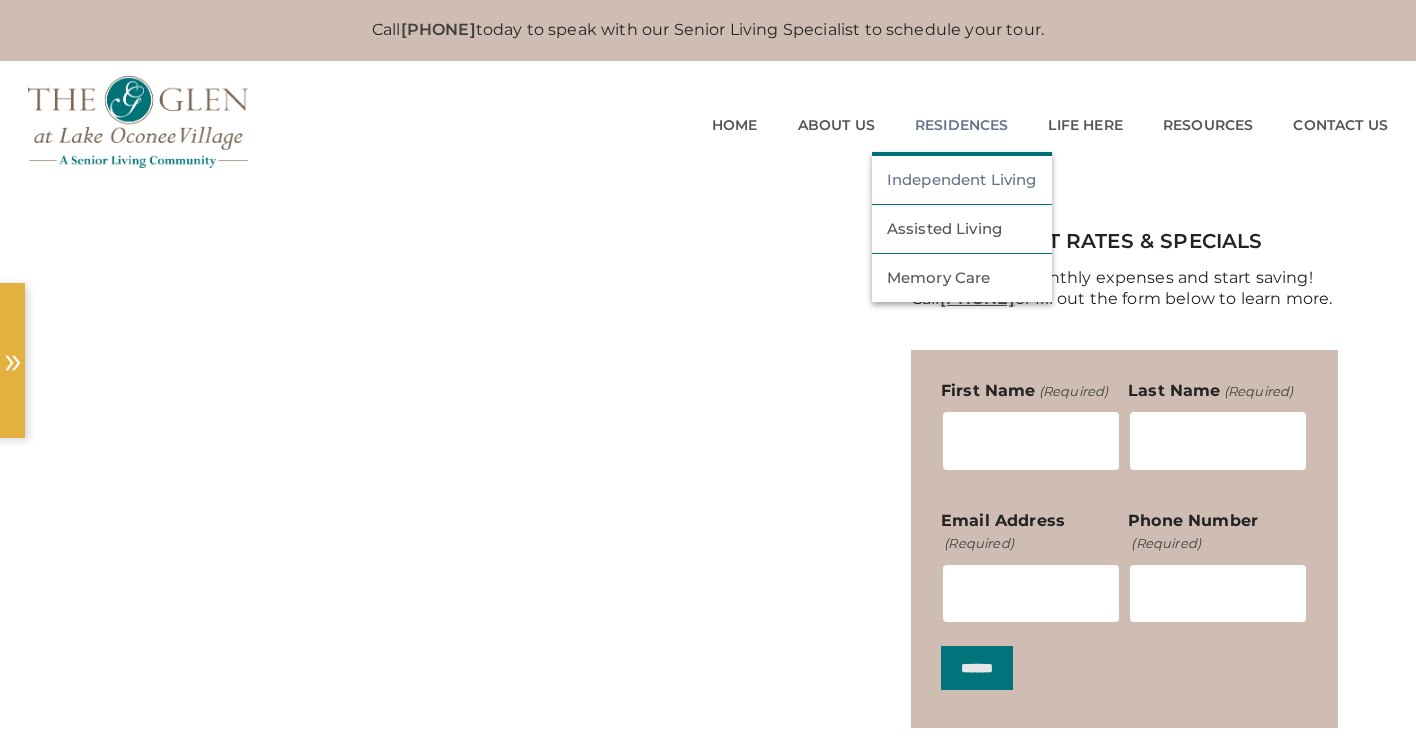 click on "Independent Living" at bounding box center [962, 180] 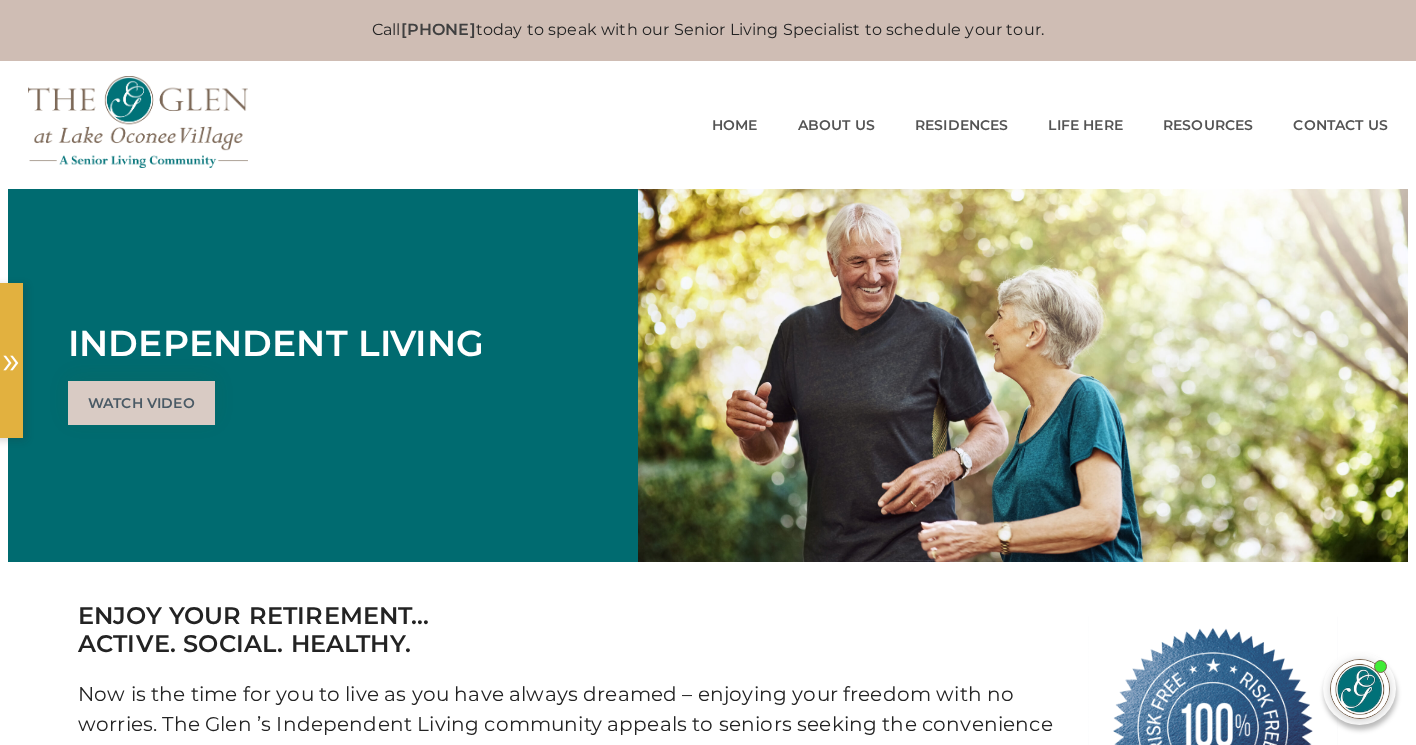 scroll, scrollTop: 0, scrollLeft: 0, axis: both 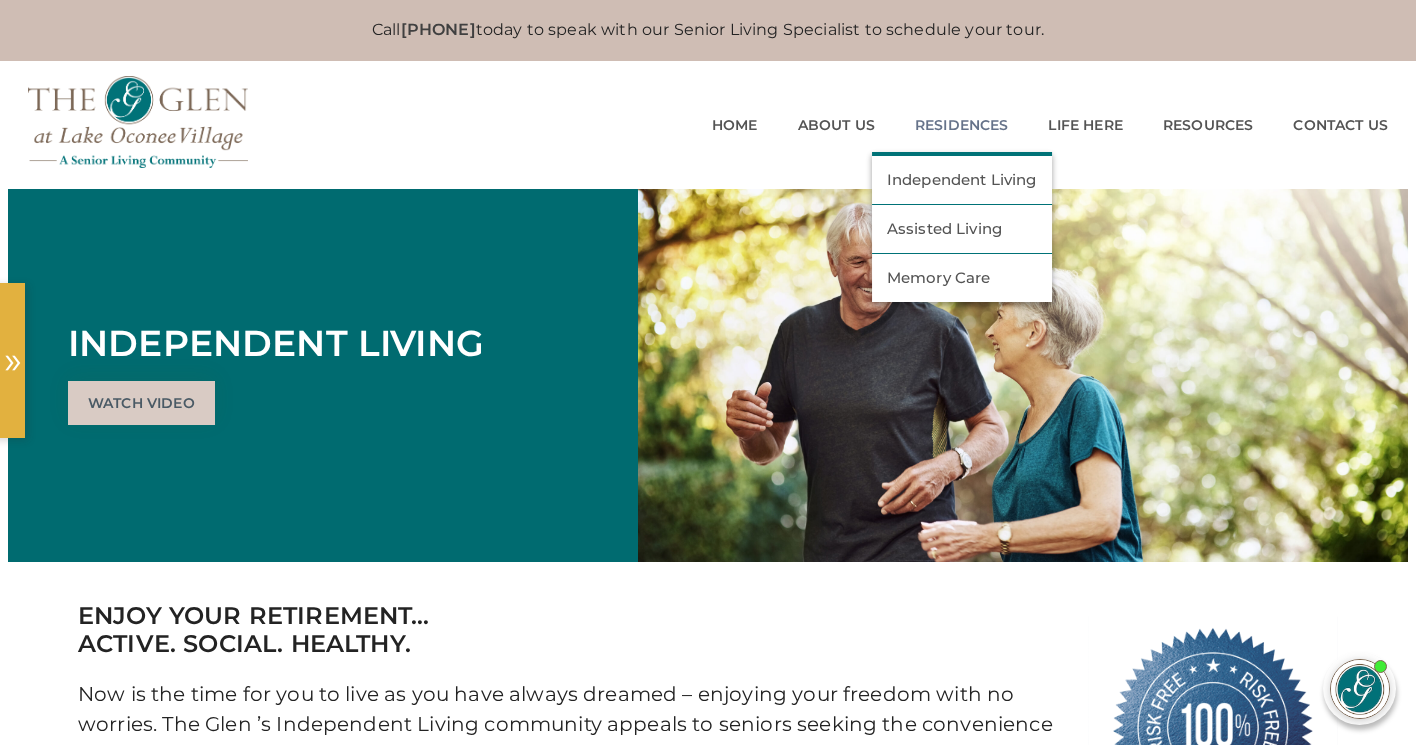 click on "Assisted Living" at bounding box center [962, 229] 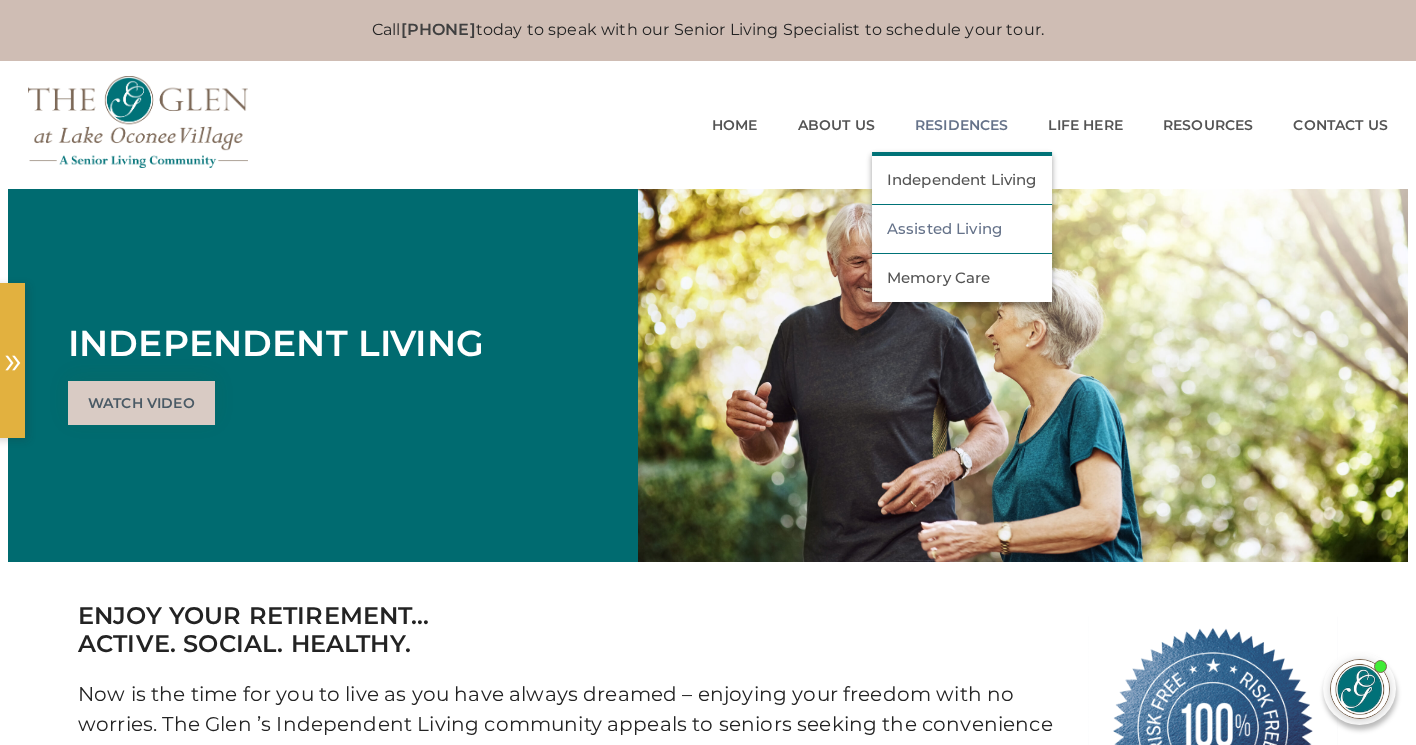 click on "Assisted Living" at bounding box center (962, 229) 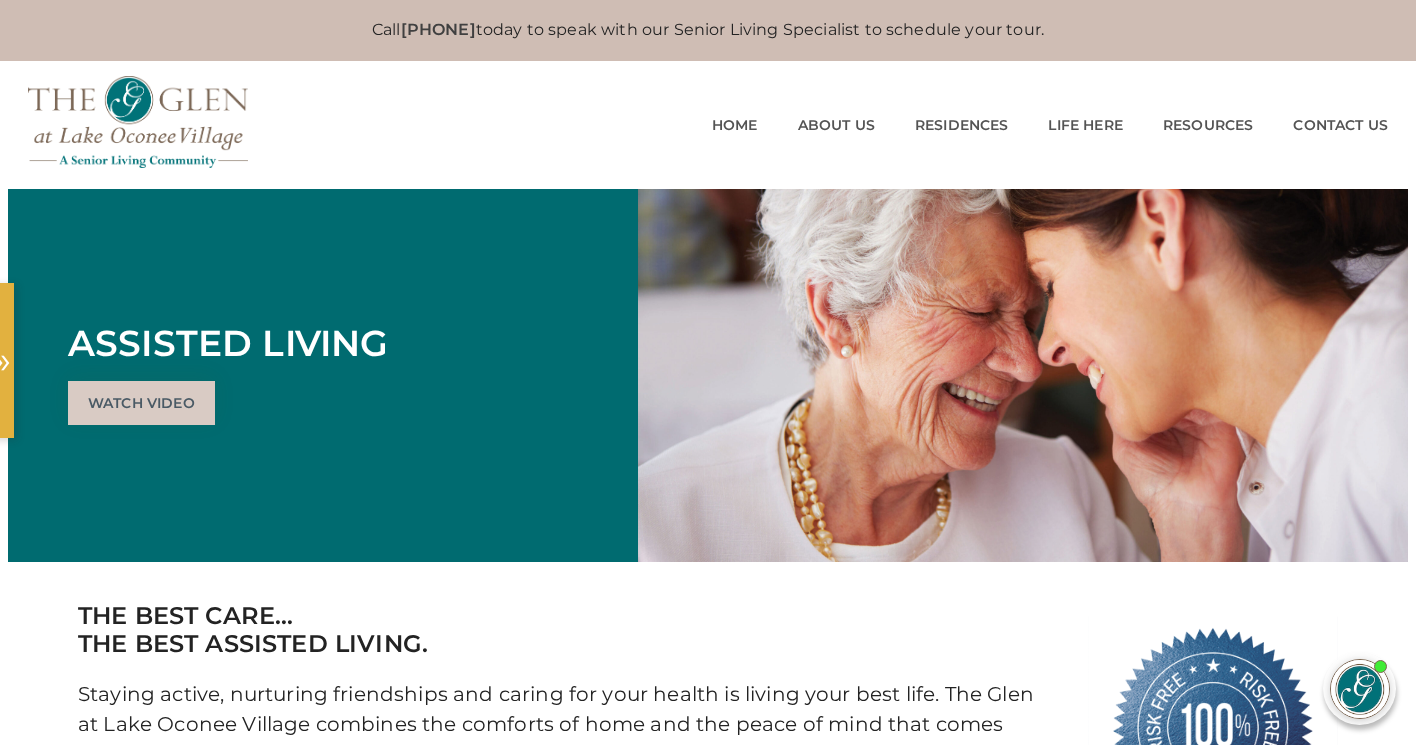 scroll, scrollTop: 0, scrollLeft: 0, axis: both 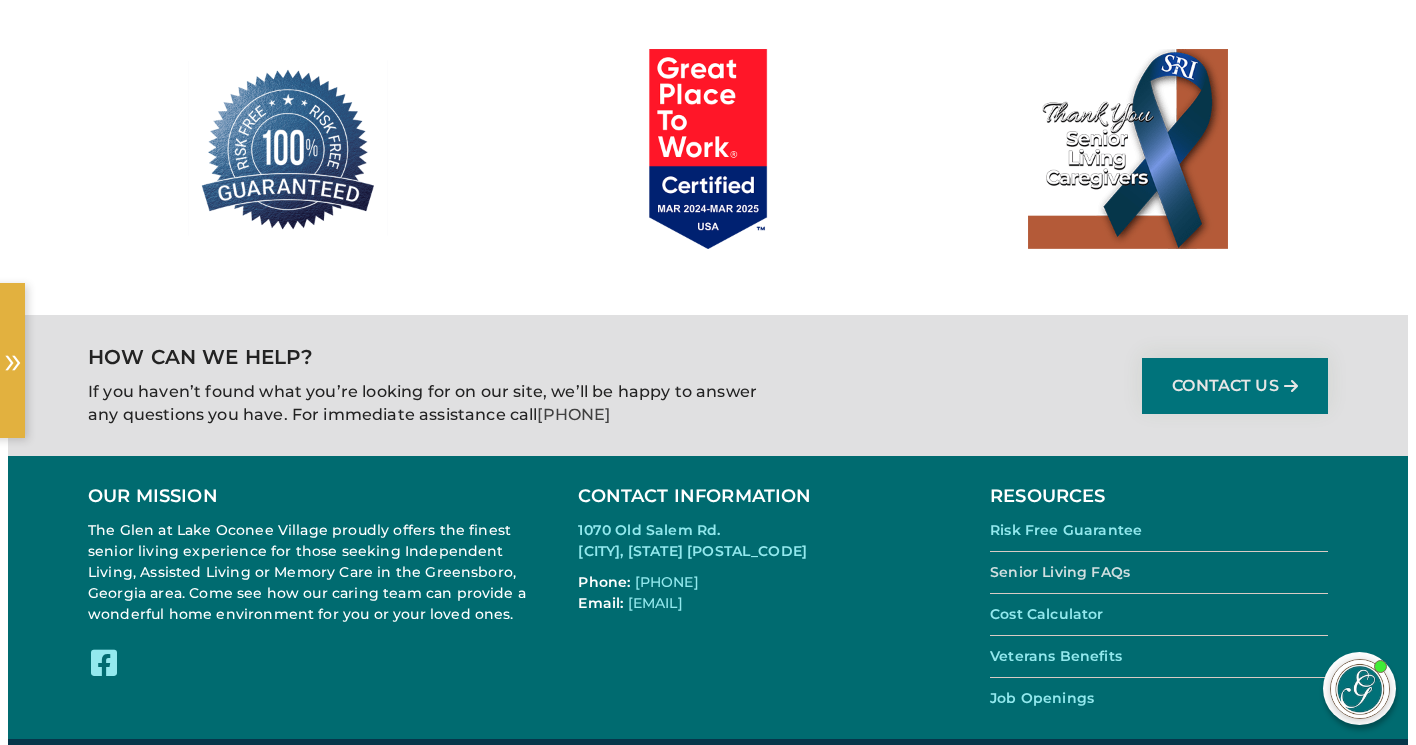 click on "Senior Living FAQs" at bounding box center [1060, 572] 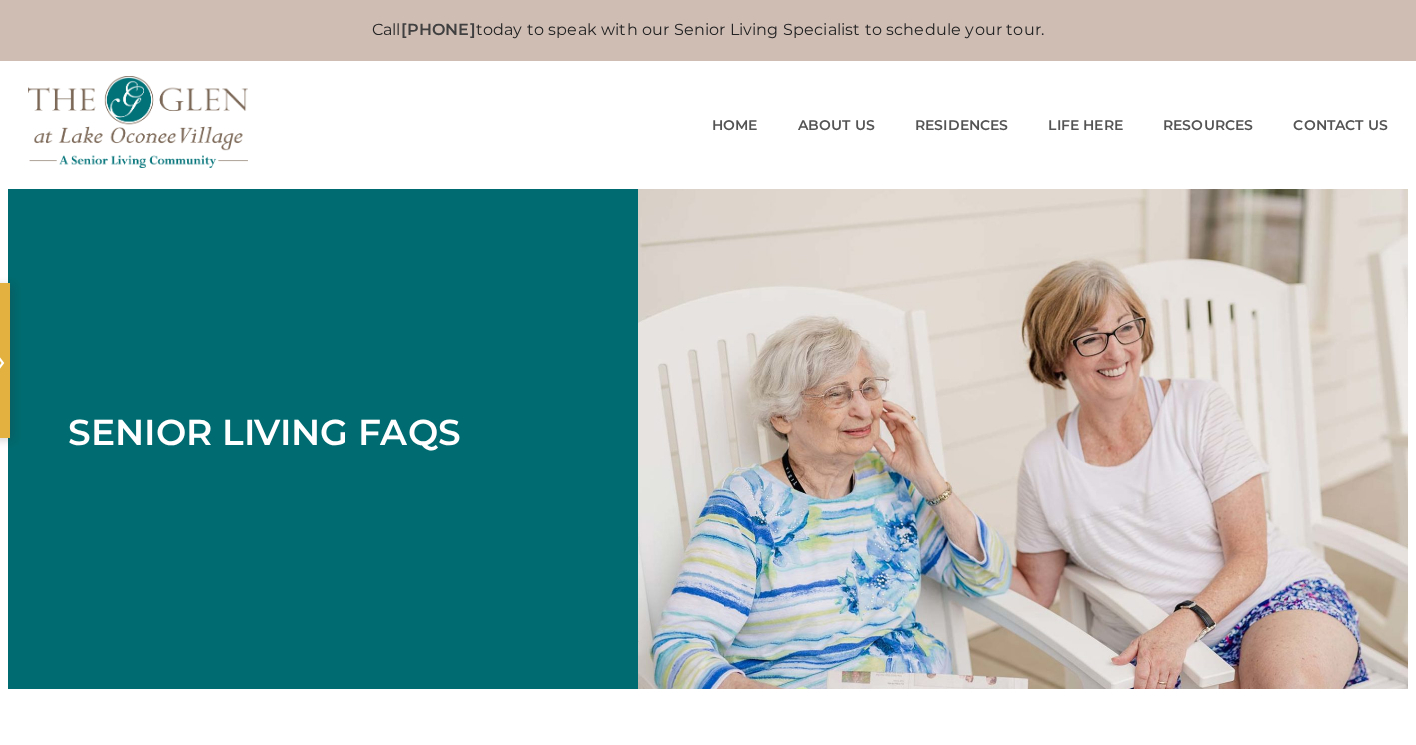 scroll, scrollTop: 0, scrollLeft: 0, axis: both 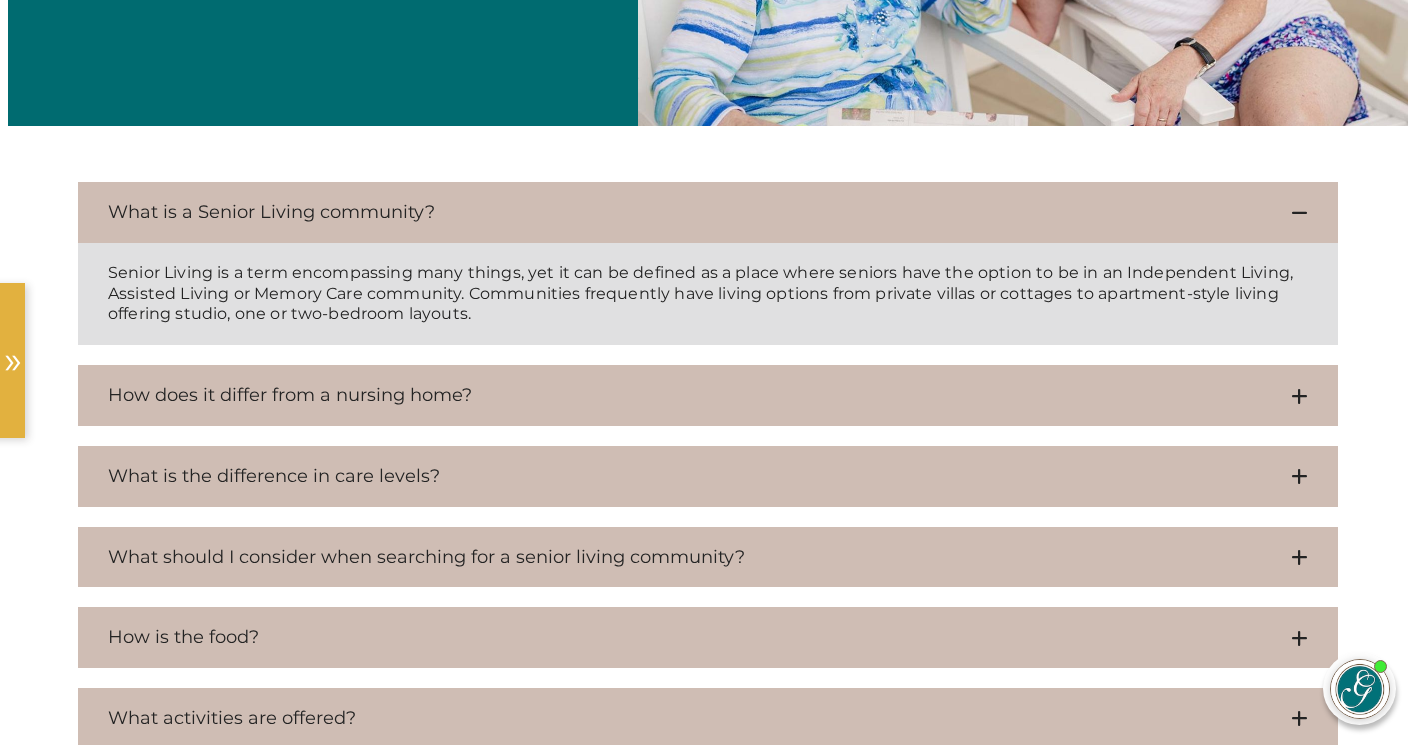 click on "What is the difference in care levels?" at bounding box center (708, 476) 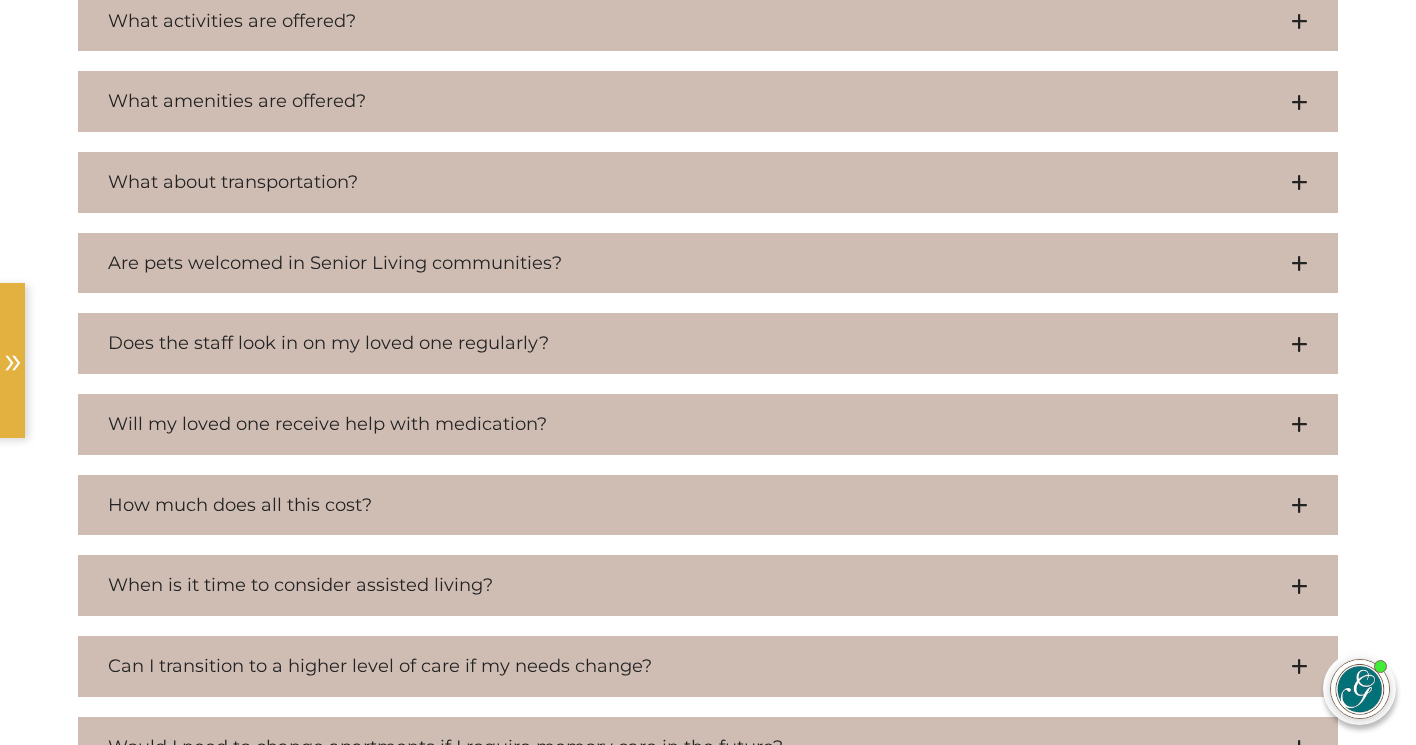 scroll, scrollTop: 1781, scrollLeft: 0, axis: vertical 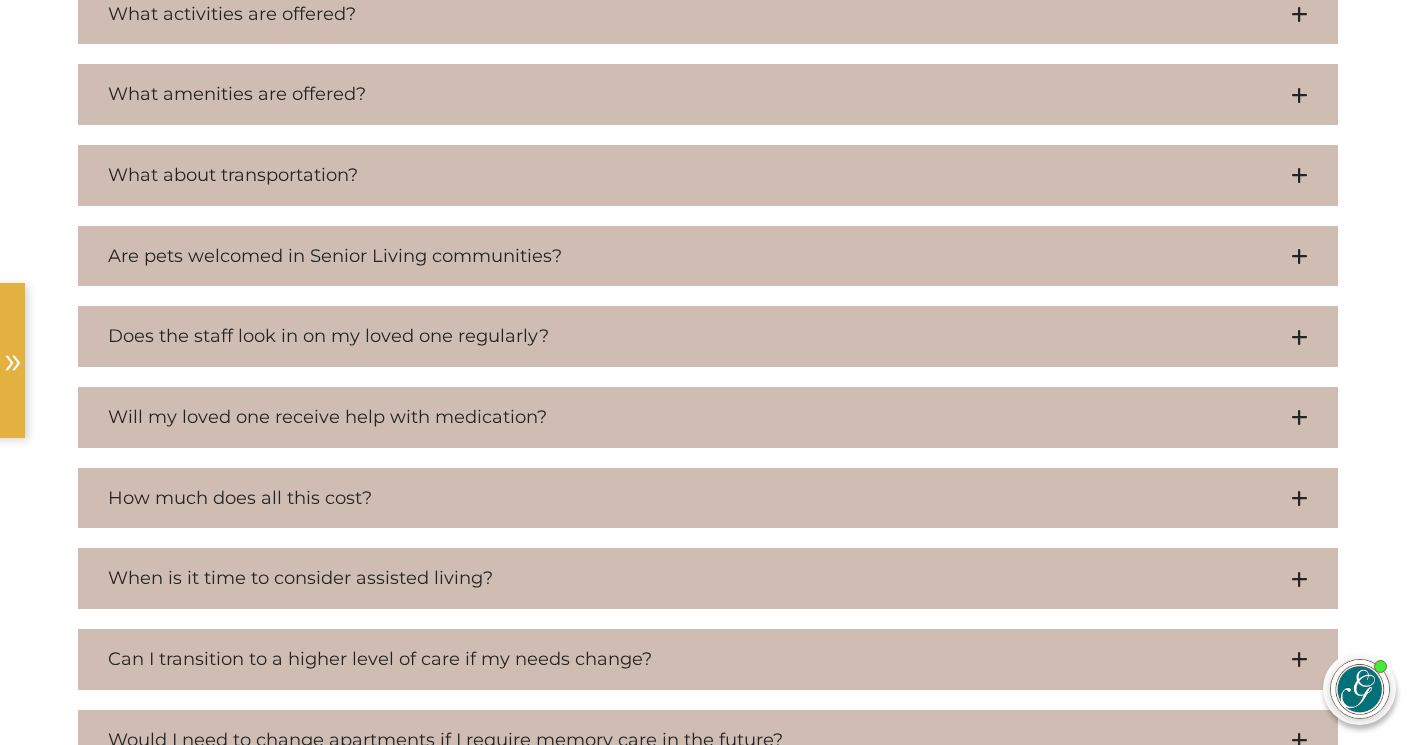 click on "Will my loved one receive help with medication?" at bounding box center (708, 417) 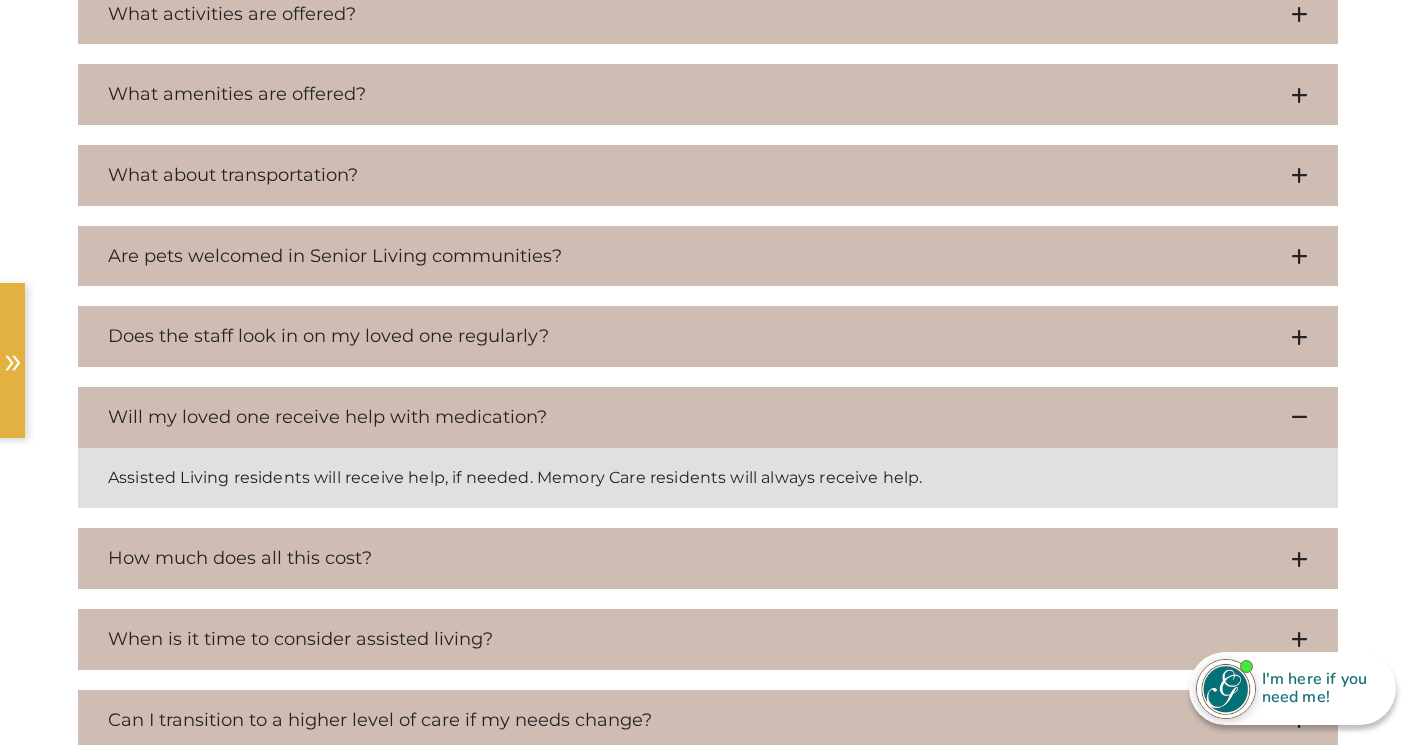 click on "Does the staff look in on my loved one regularly?" at bounding box center (708, 336) 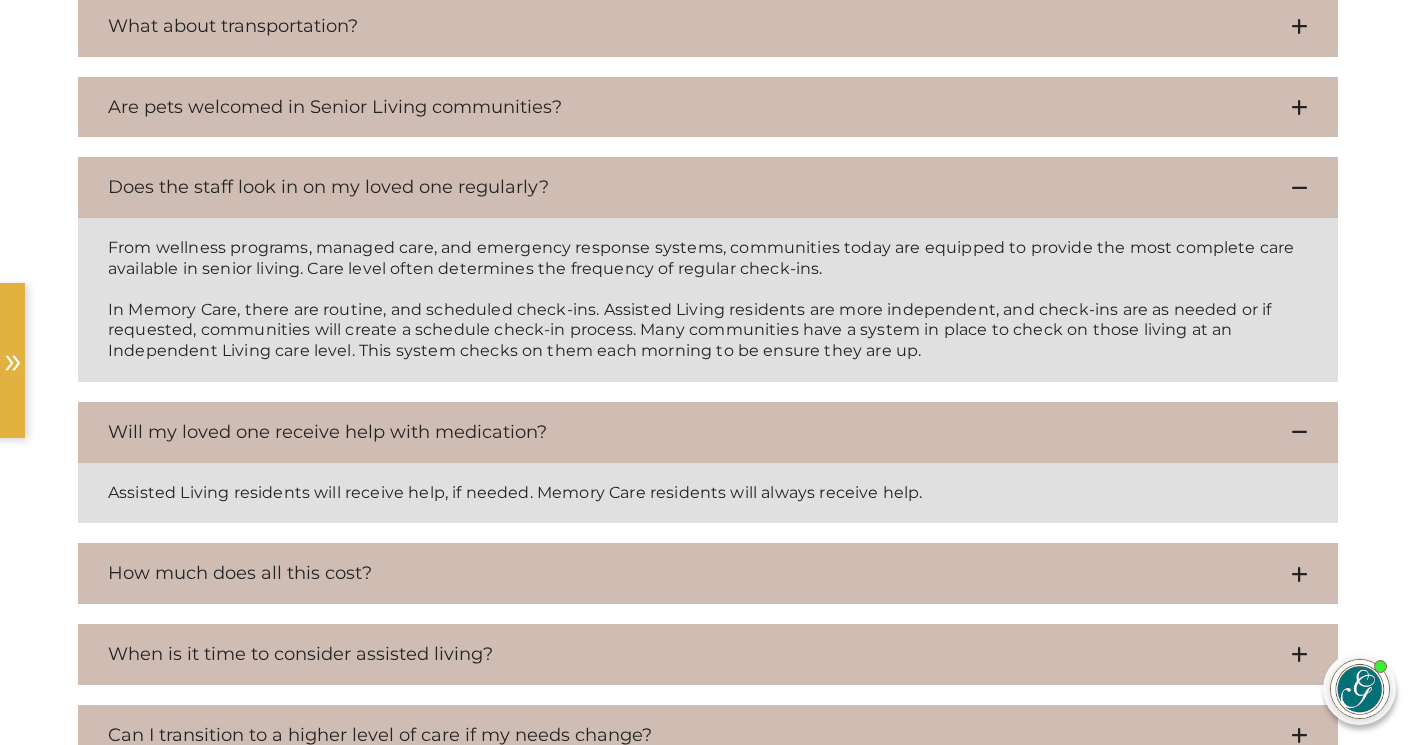 scroll, scrollTop: 1942, scrollLeft: 0, axis: vertical 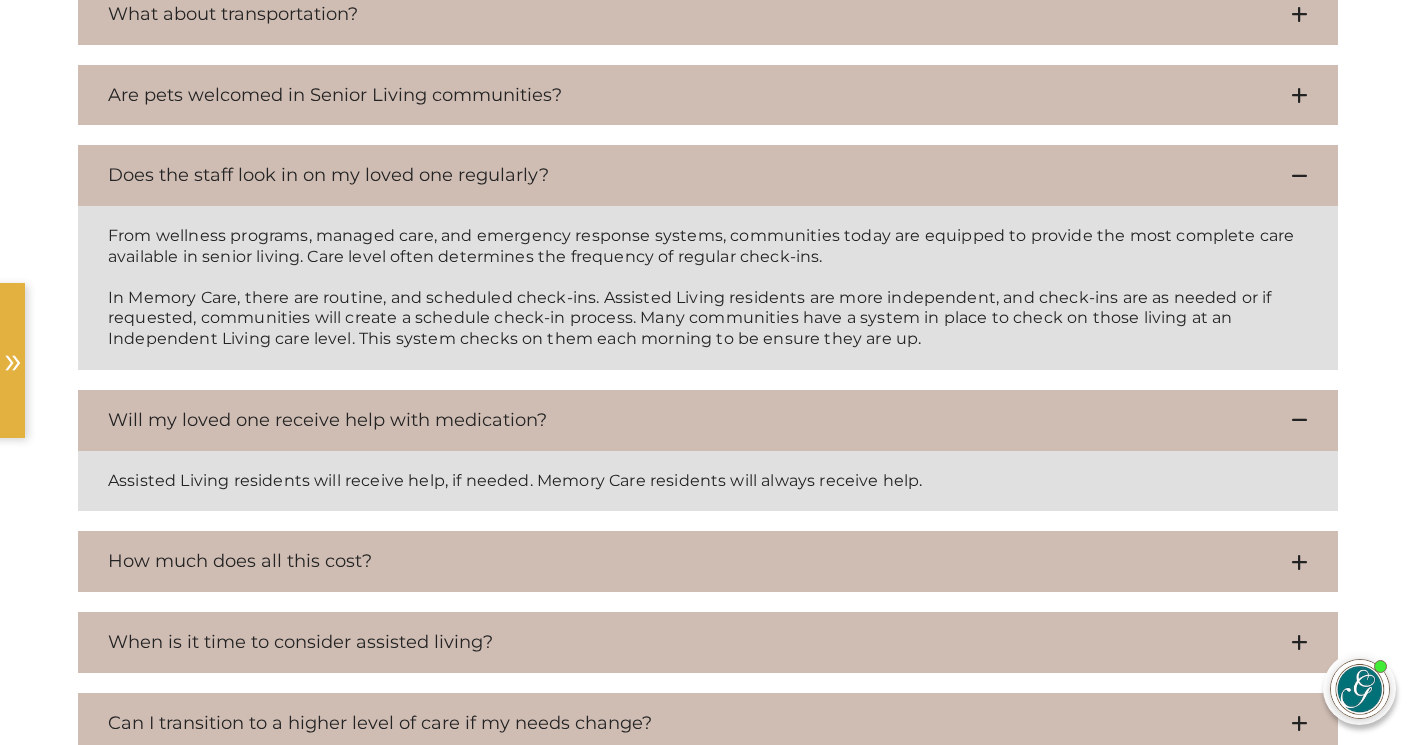 click on "How much does all this cost?" at bounding box center [708, 561] 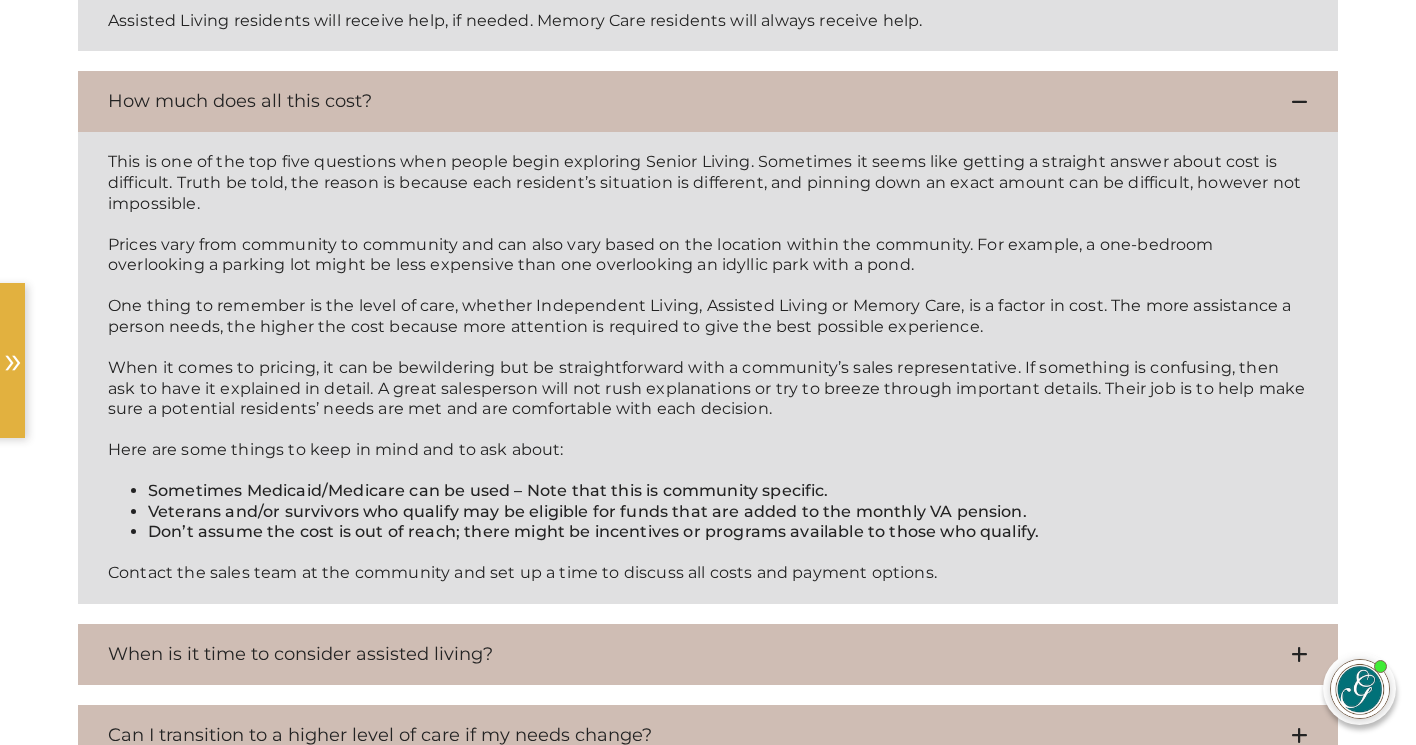 scroll, scrollTop: 2404, scrollLeft: 0, axis: vertical 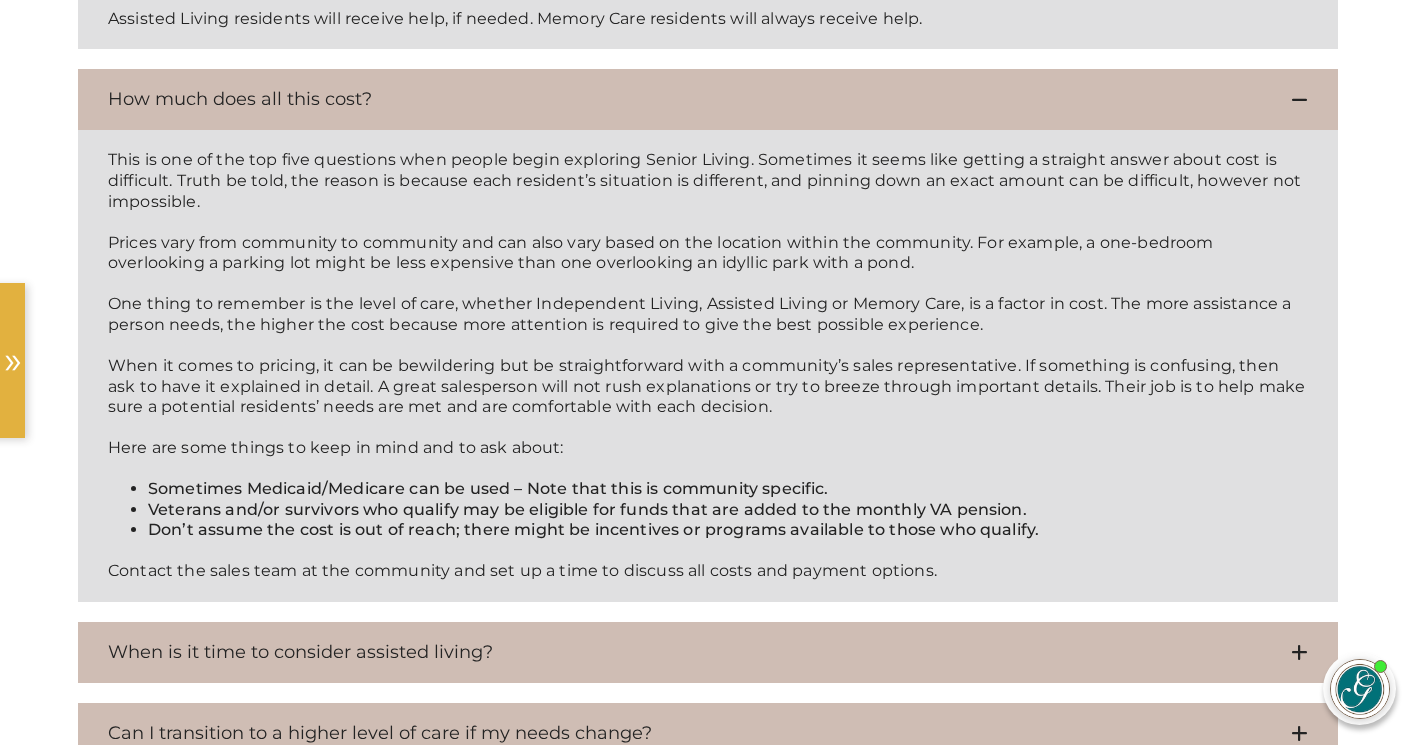 click on "When is it time to consider assisted living?" at bounding box center [708, 652] 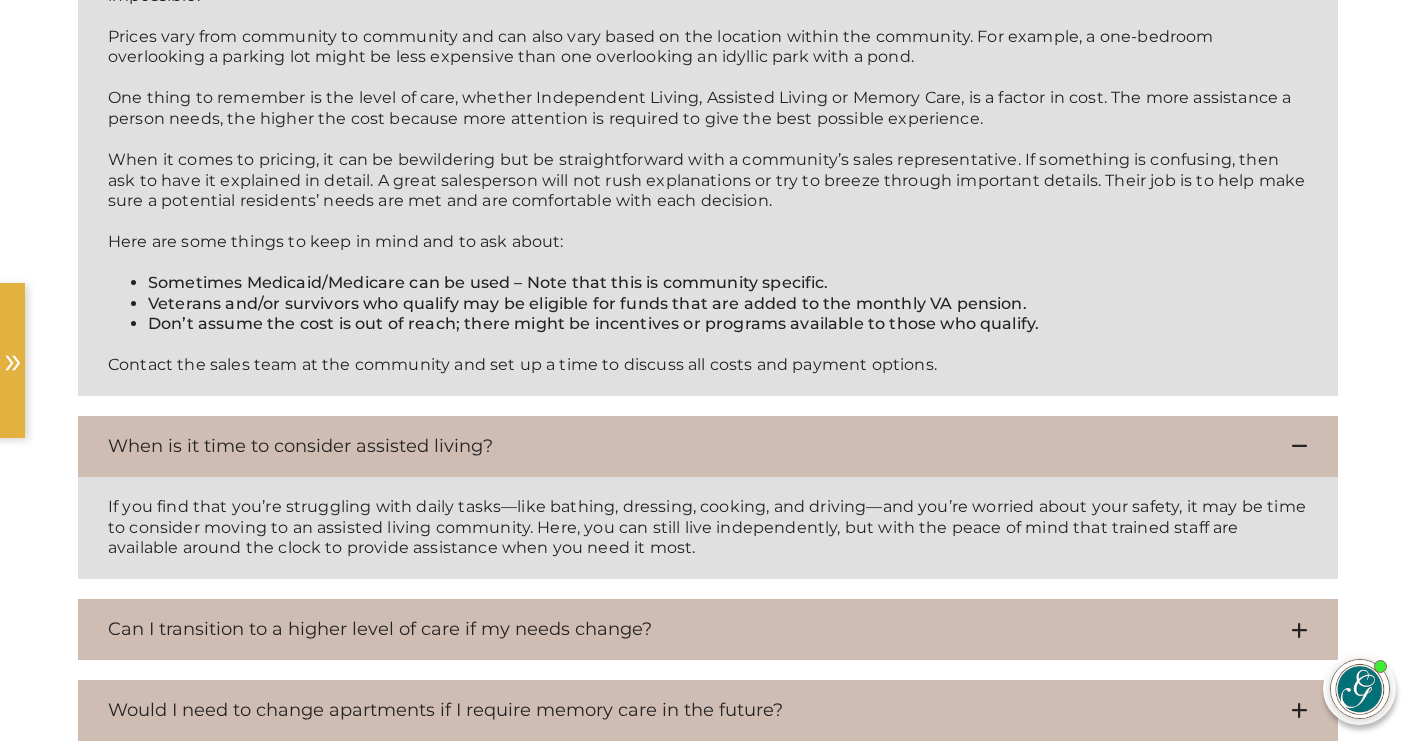 scroll, scrollTop: 2644, scrollLeft: 0, axis: vertical 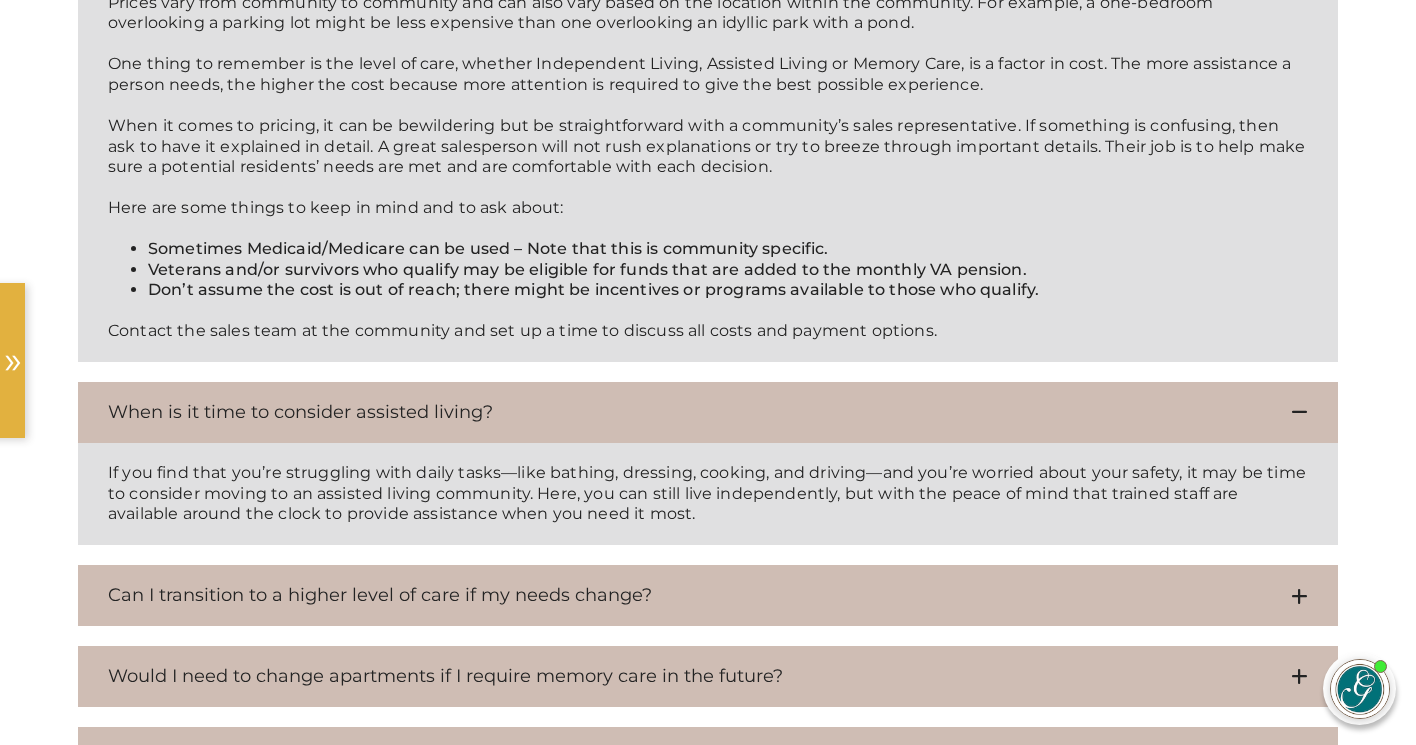 click on "Can I transition to a higher level of care if my needs change?" at bounding box center (708, 595) 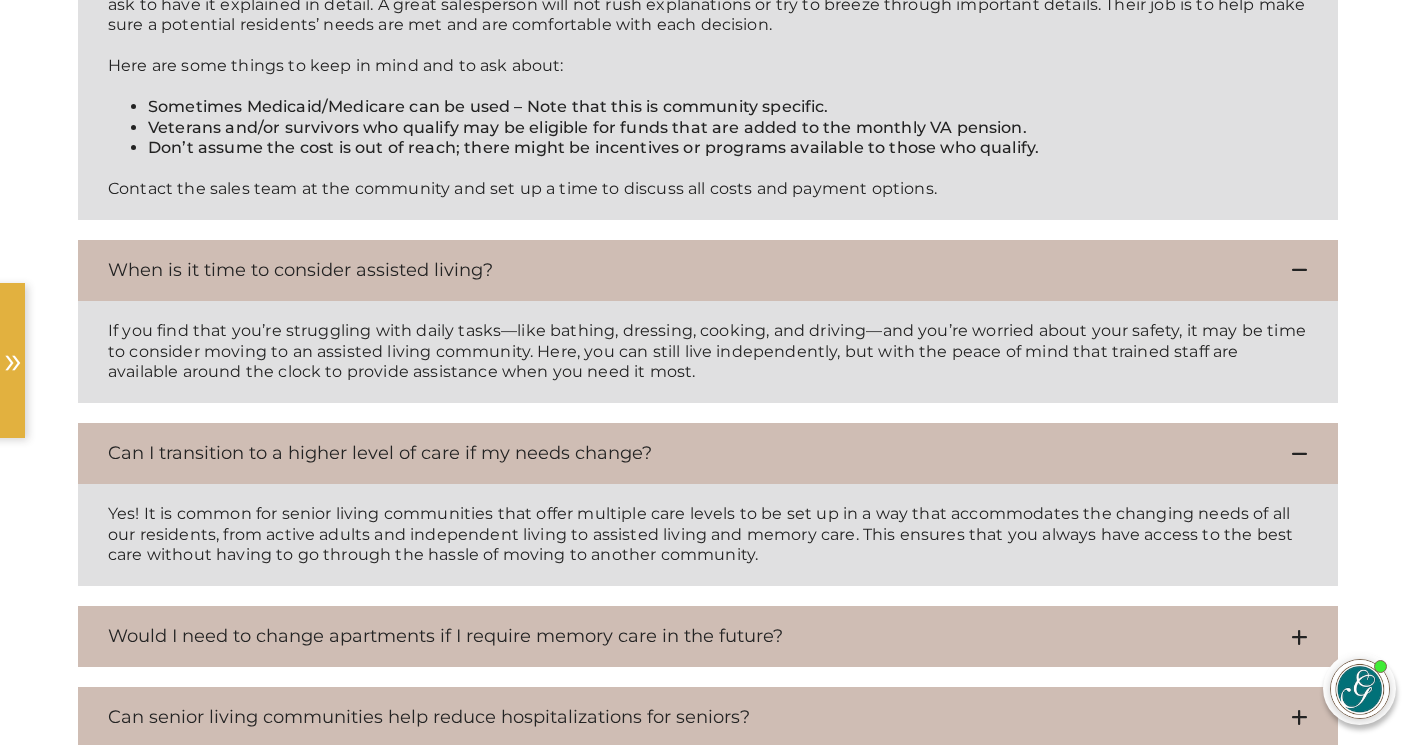 scroll, scrollTop: 2788, scrollLeft: 0, axis: vertical 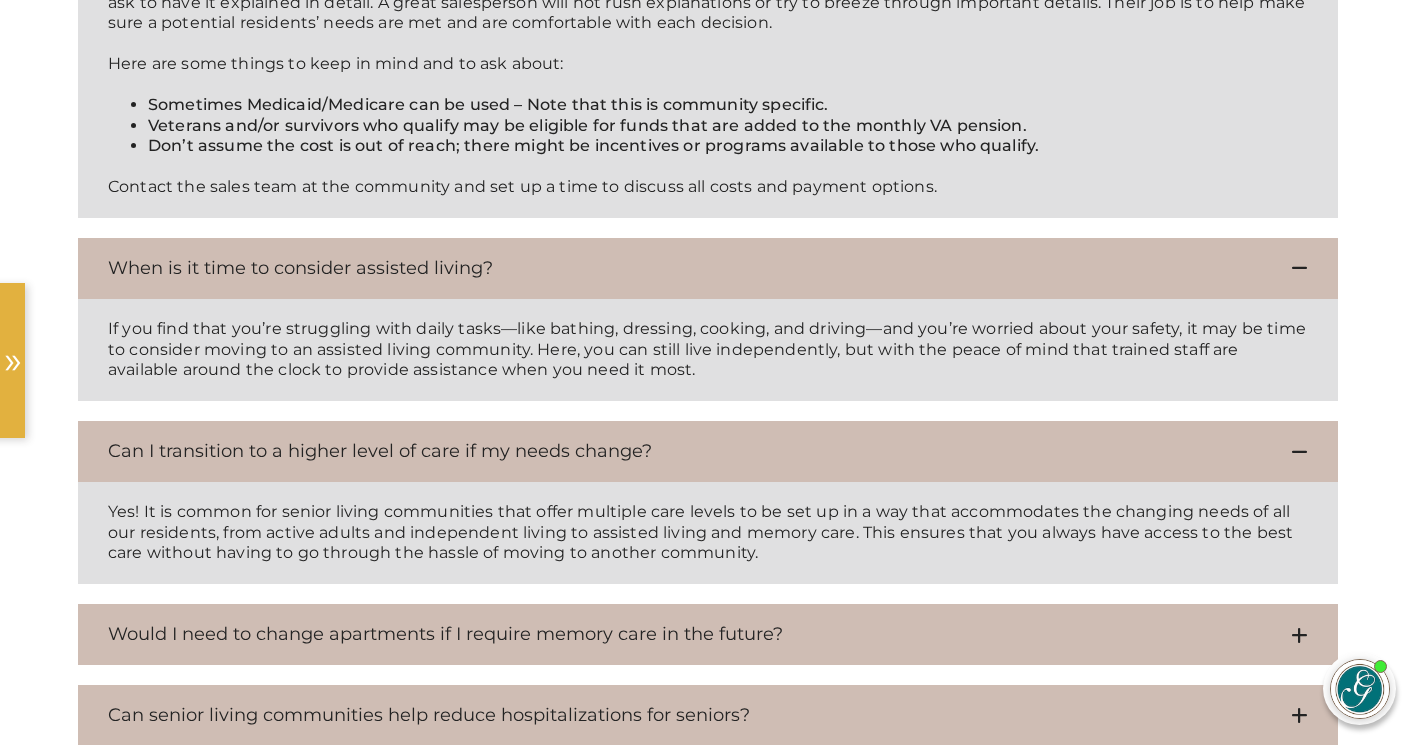 click on "Would I need to change apartments if I require memory care in the future?" at bounding box center (708, 634) 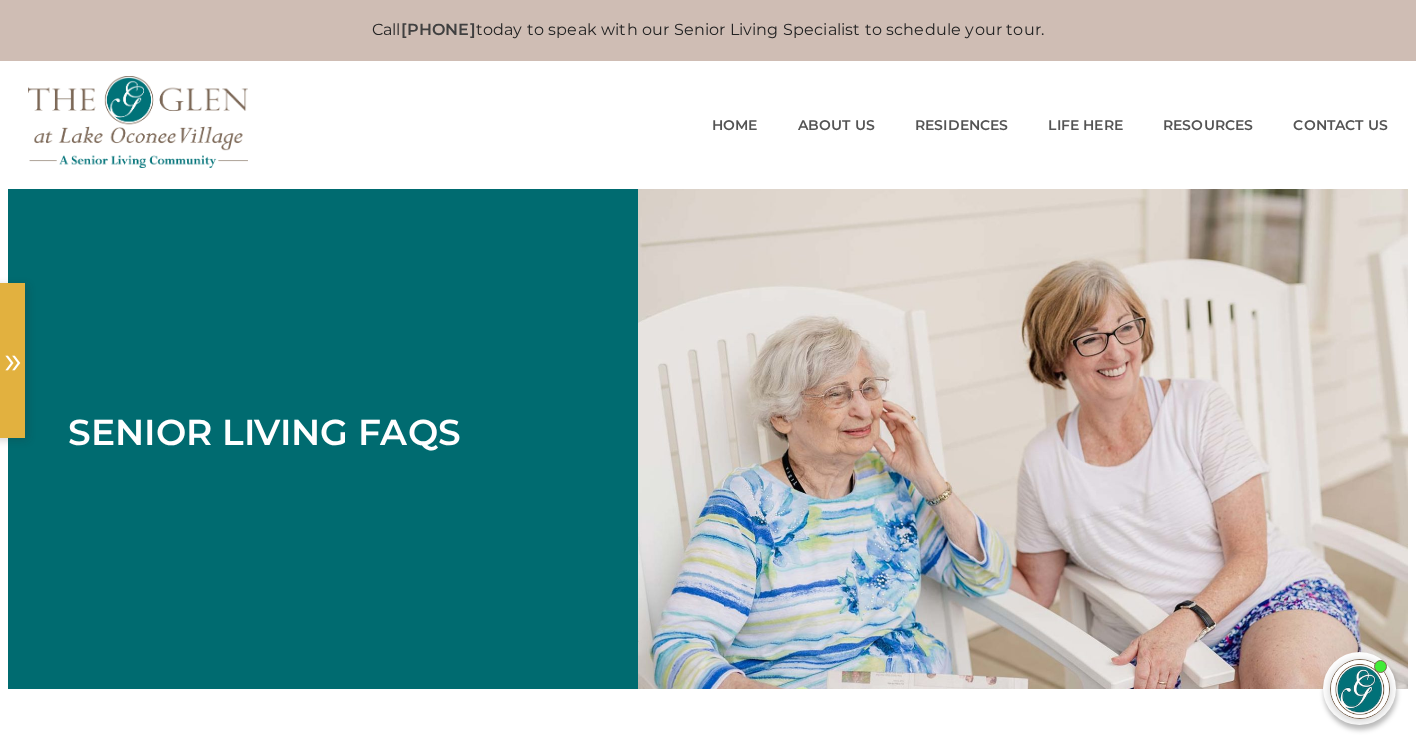 scroll, scrollTop: 0, scrollLeft: 0, axis: both 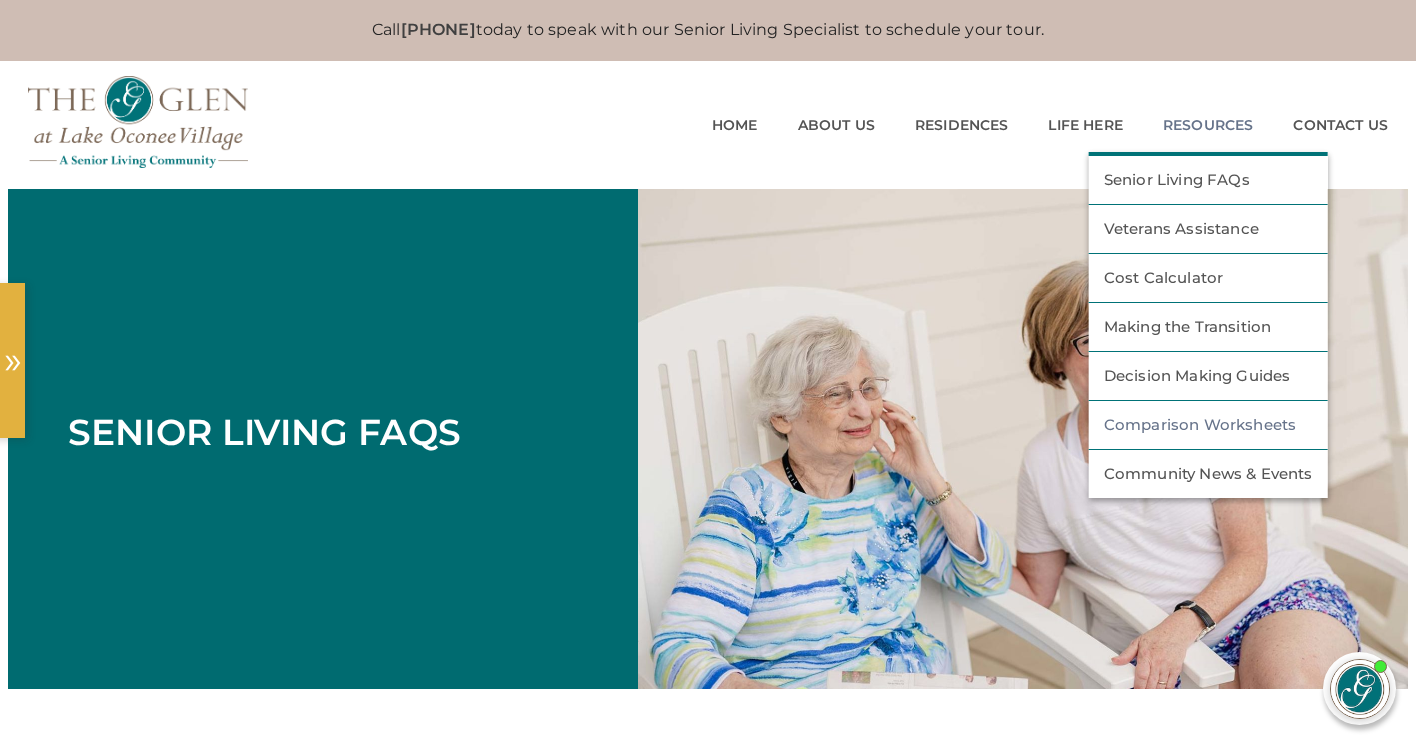 click on "Comparison Worksheets" at bounding box center [1208, 425] 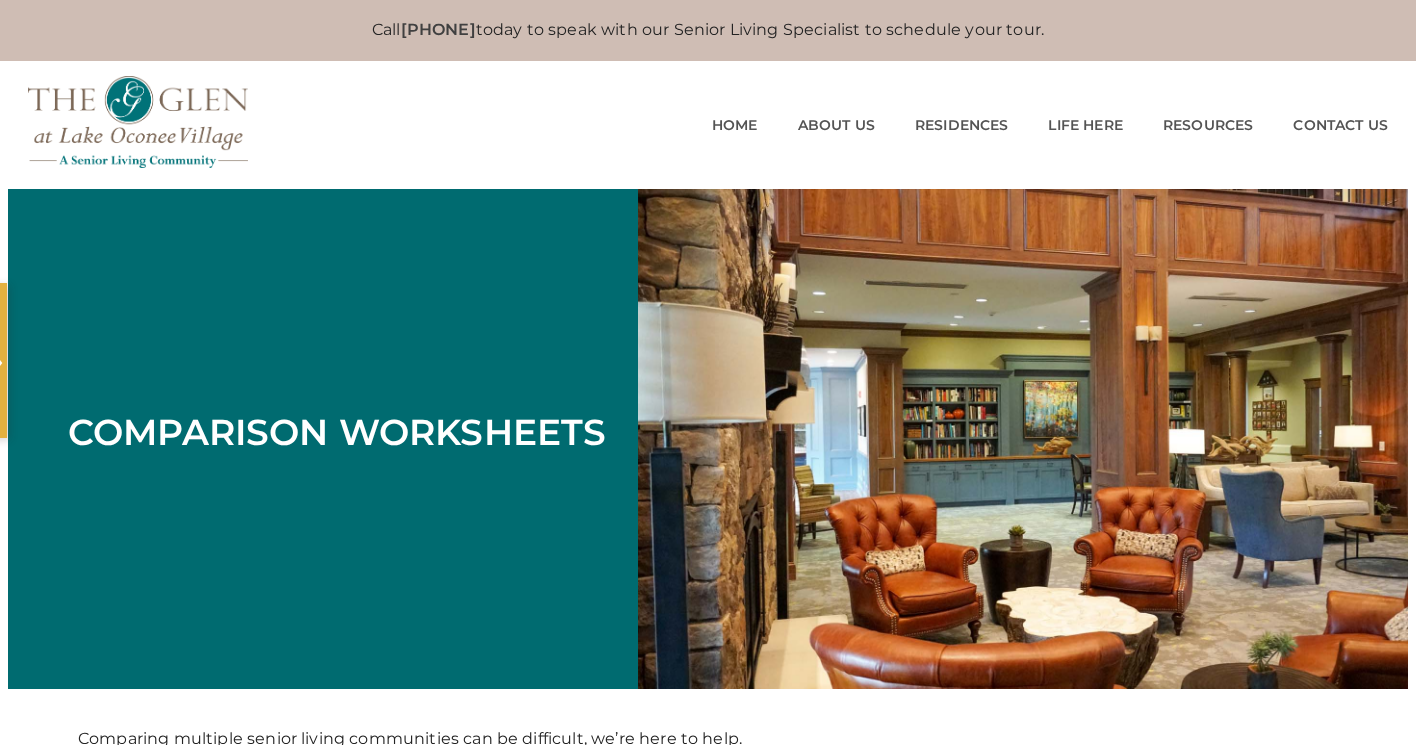 scroll, scrollTop: 0, scrollLeft: 0, axis: both 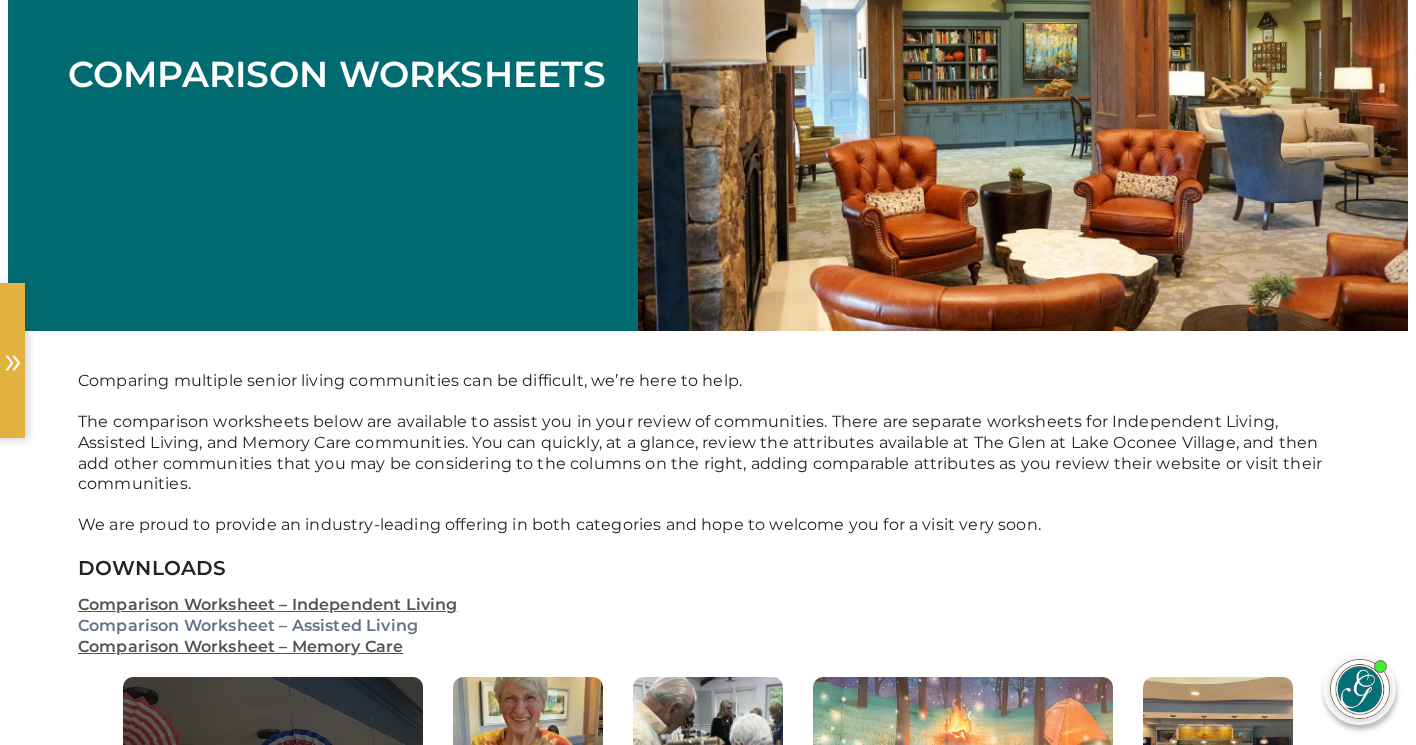 click on "Comparison Worksheet – Assisted Living" at bounding box center (248, 625) 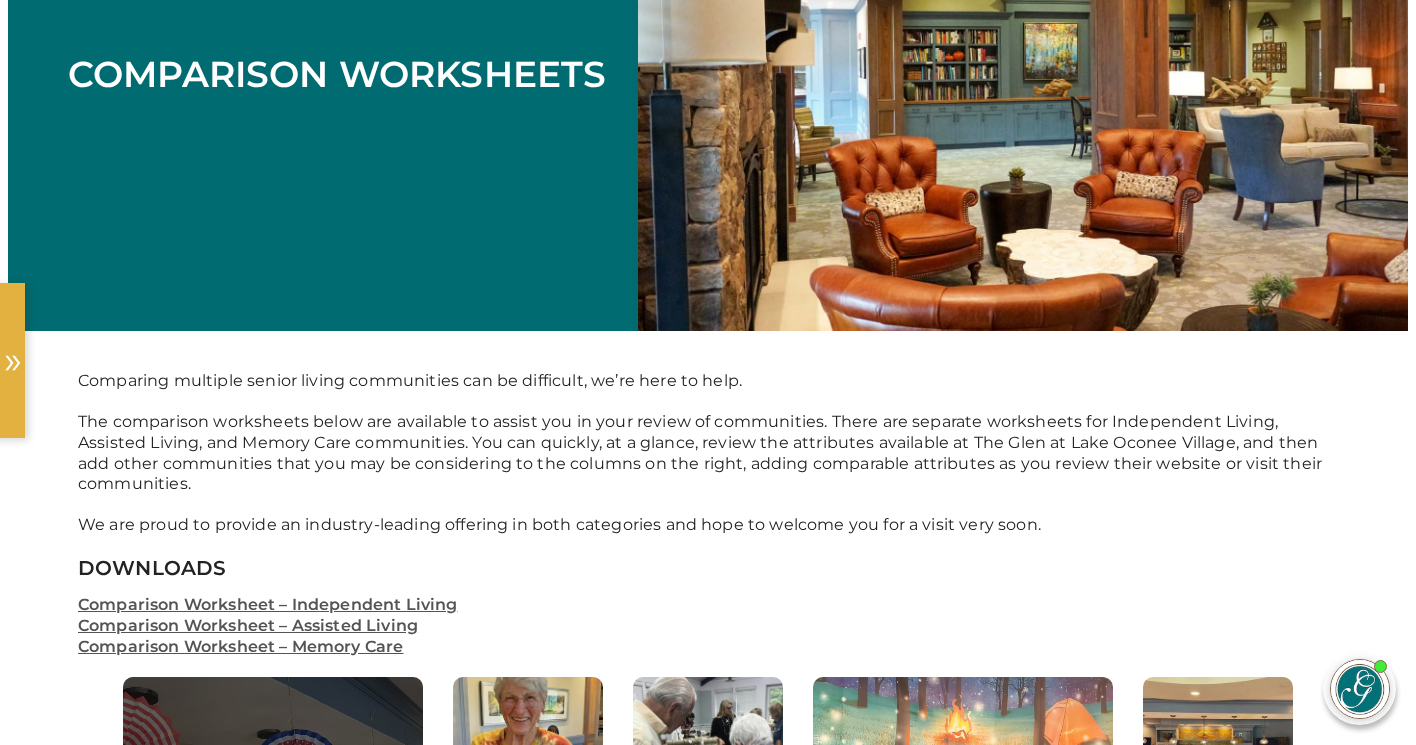 scroll, scrollTop: 364, scrollLeft: 0, axis: vertical 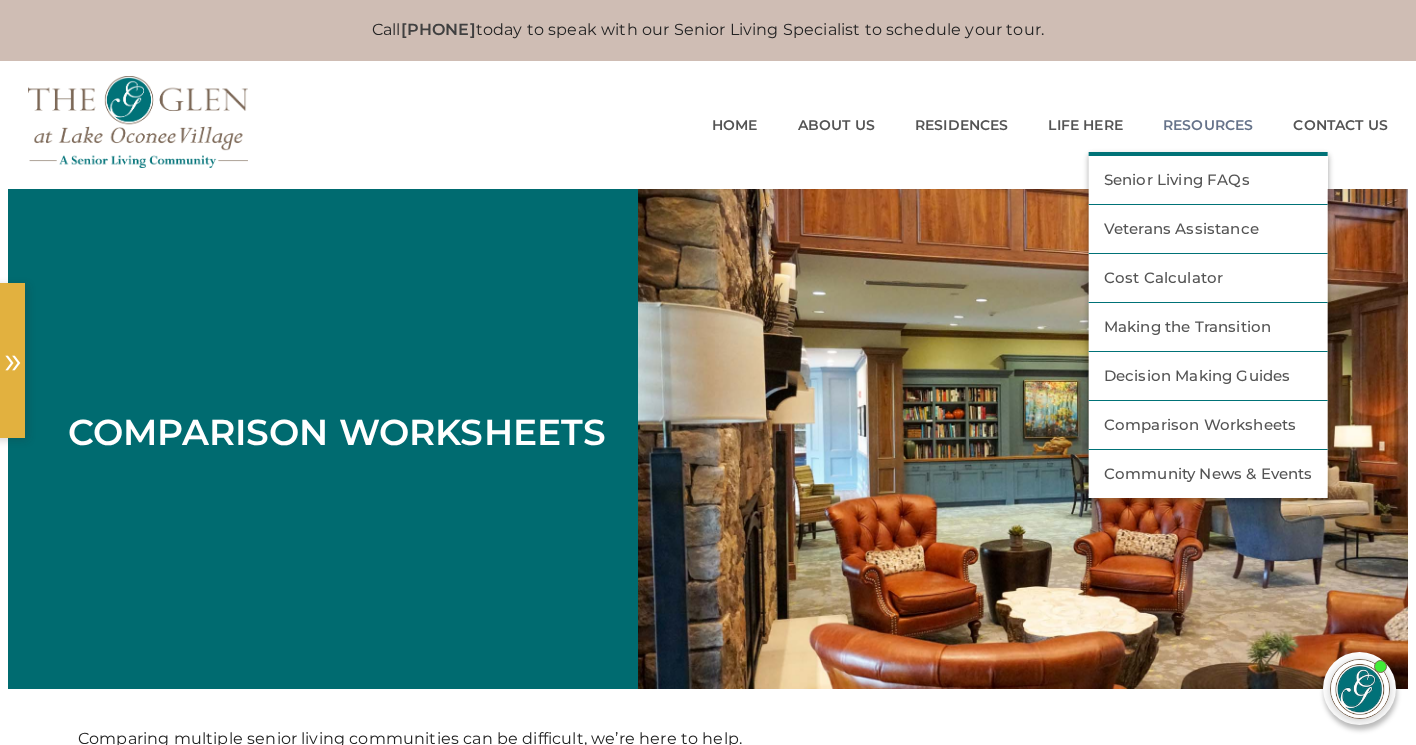 click on "Decision Making Guides" at bounding box center [1208, 376] 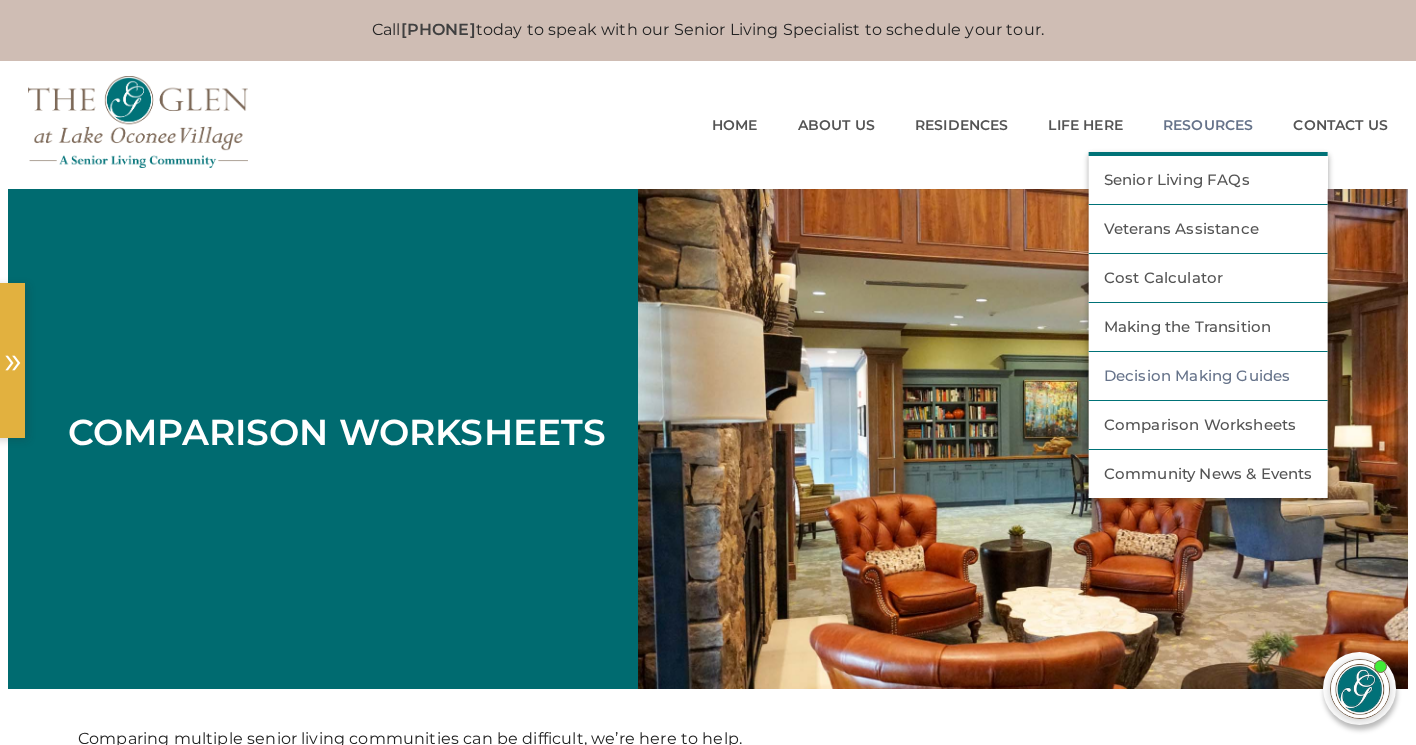 click on "Decision Making Guides" at bounding box center [1208, 376] 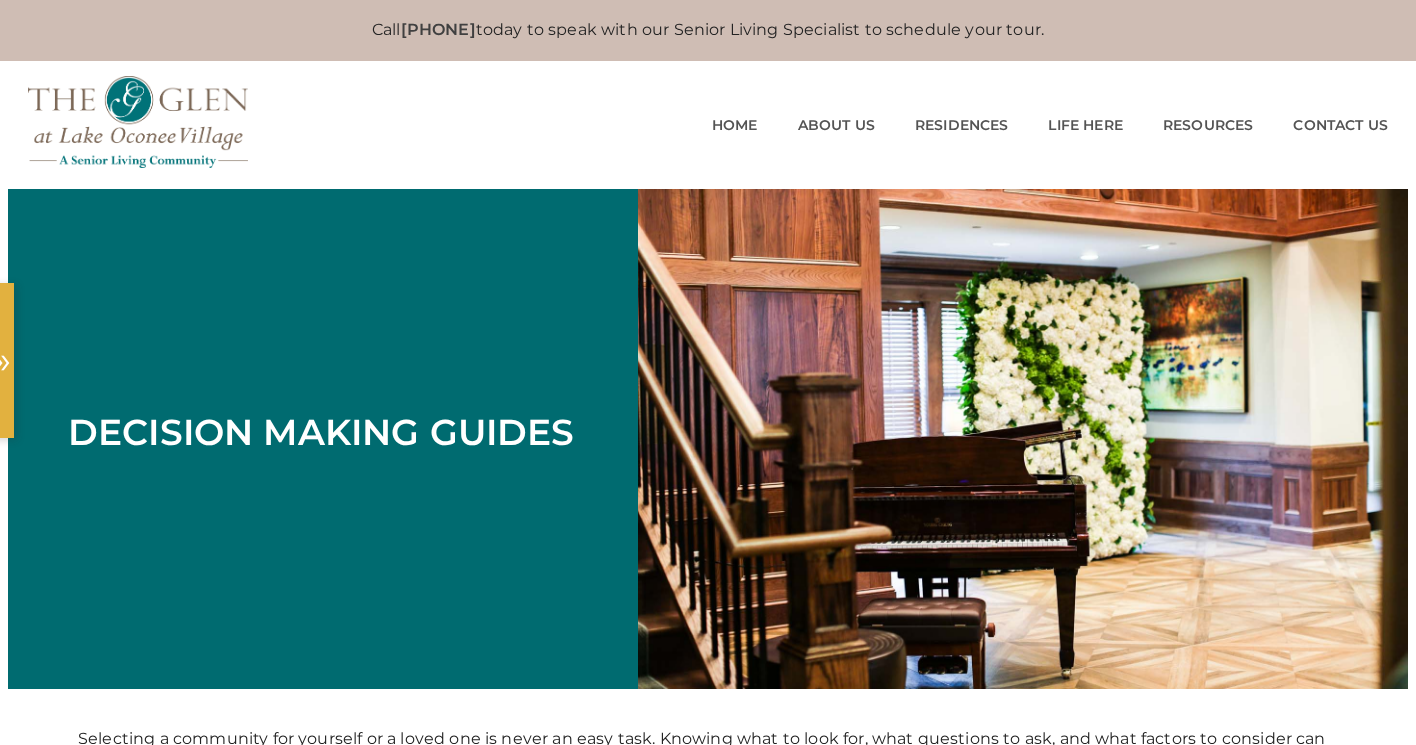 scroll, scrollTop: 0, scrollLeft: 0, axis: both 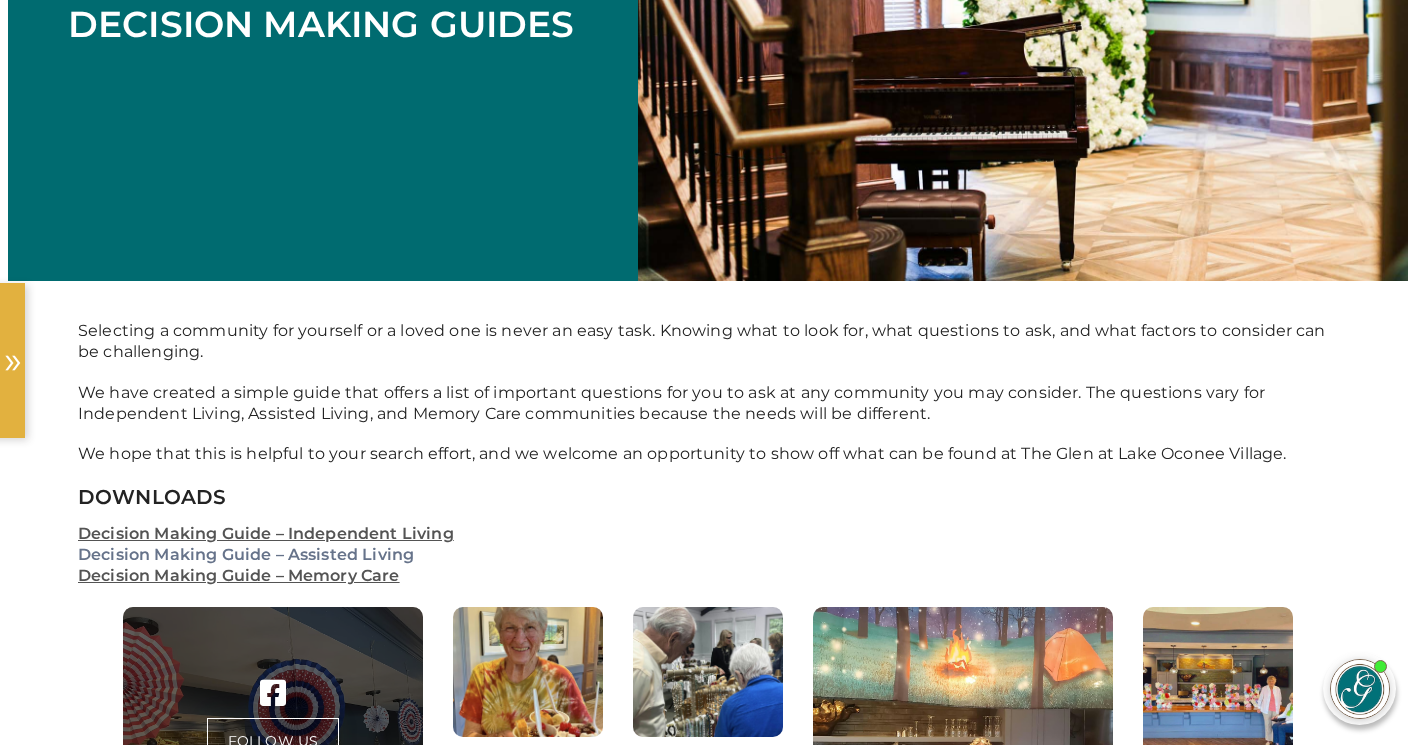 click on "Decision Making Guide – Assisted Living" at bounding box center (246, 554) 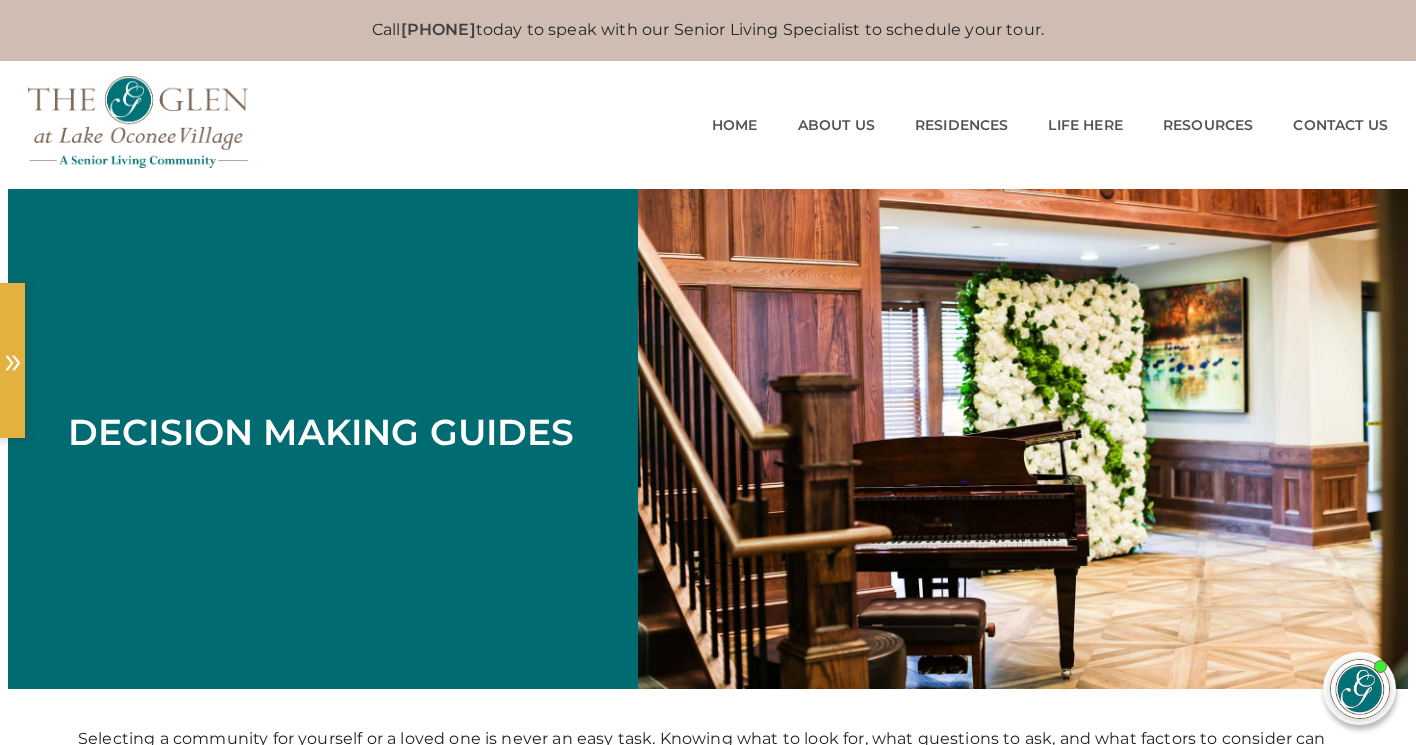 scroll, scrollTop: 0, scrollLeft: 0, axis: both 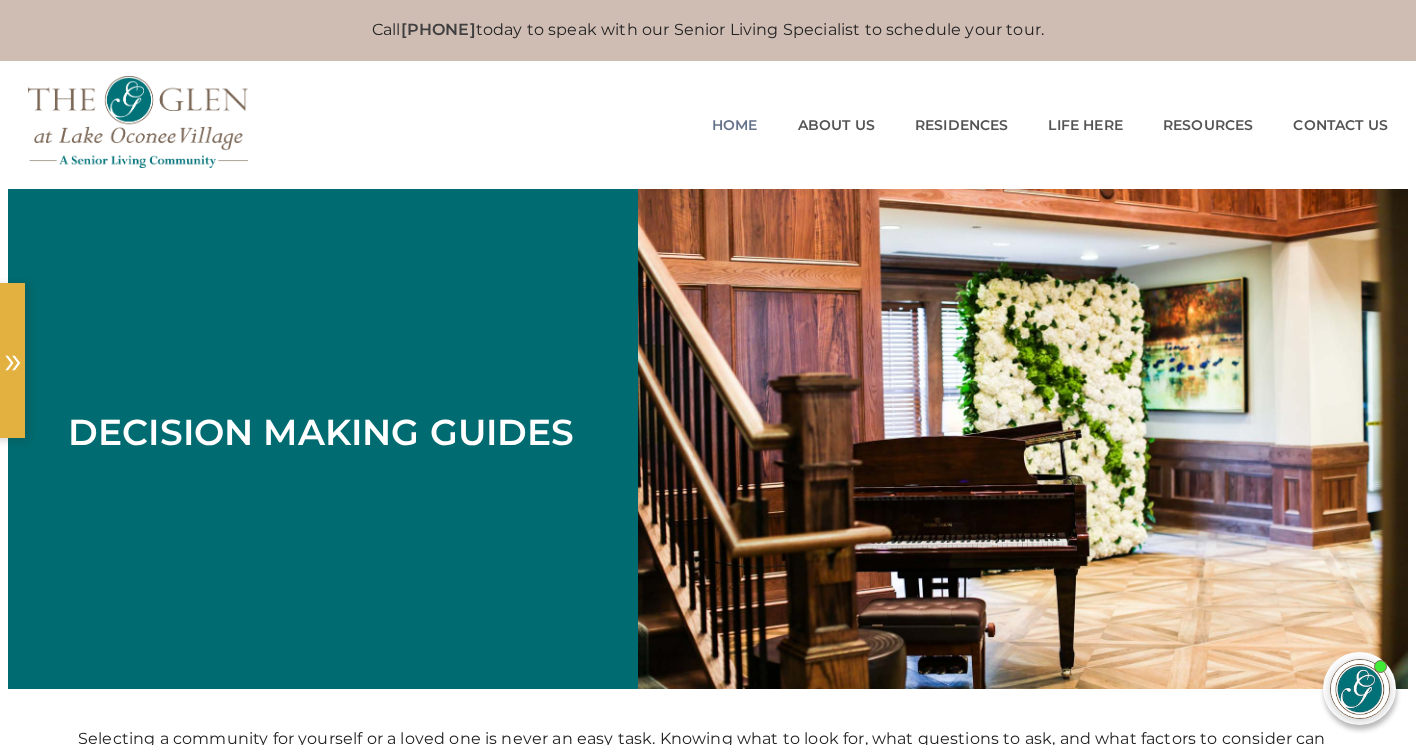 click on "Home" at bounding box center (735, 125) 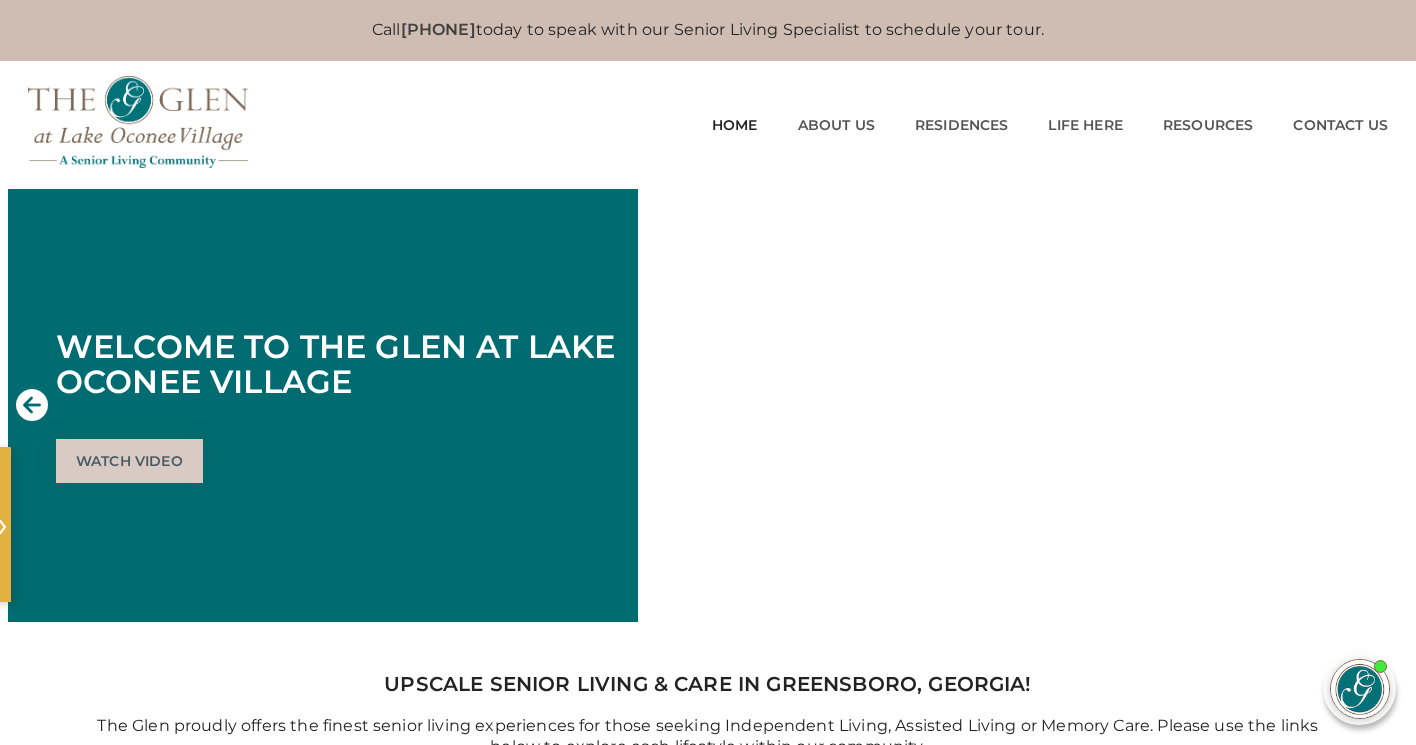scroll, scrollTop: 0, scrollLeft: 0, axis: both 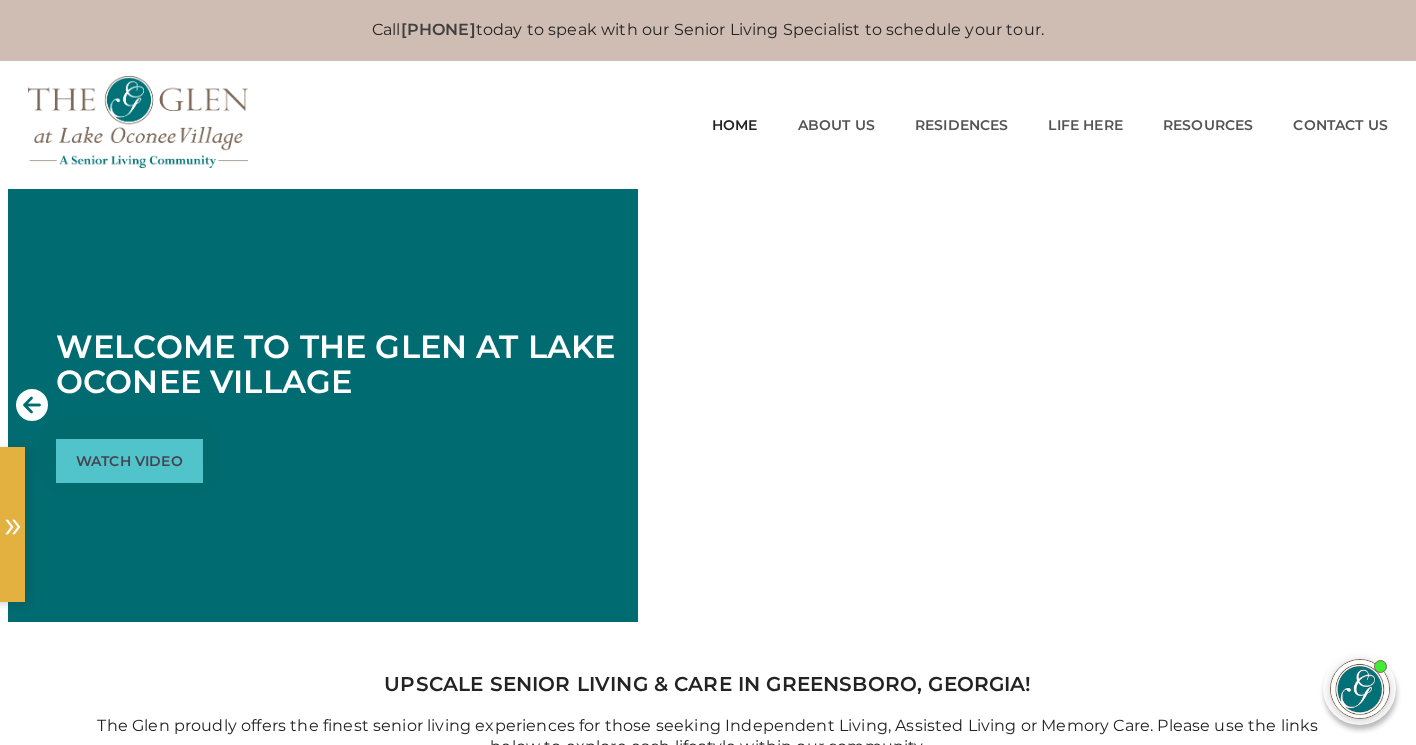 click on "Watch Video" at bounding box center (129, 461) 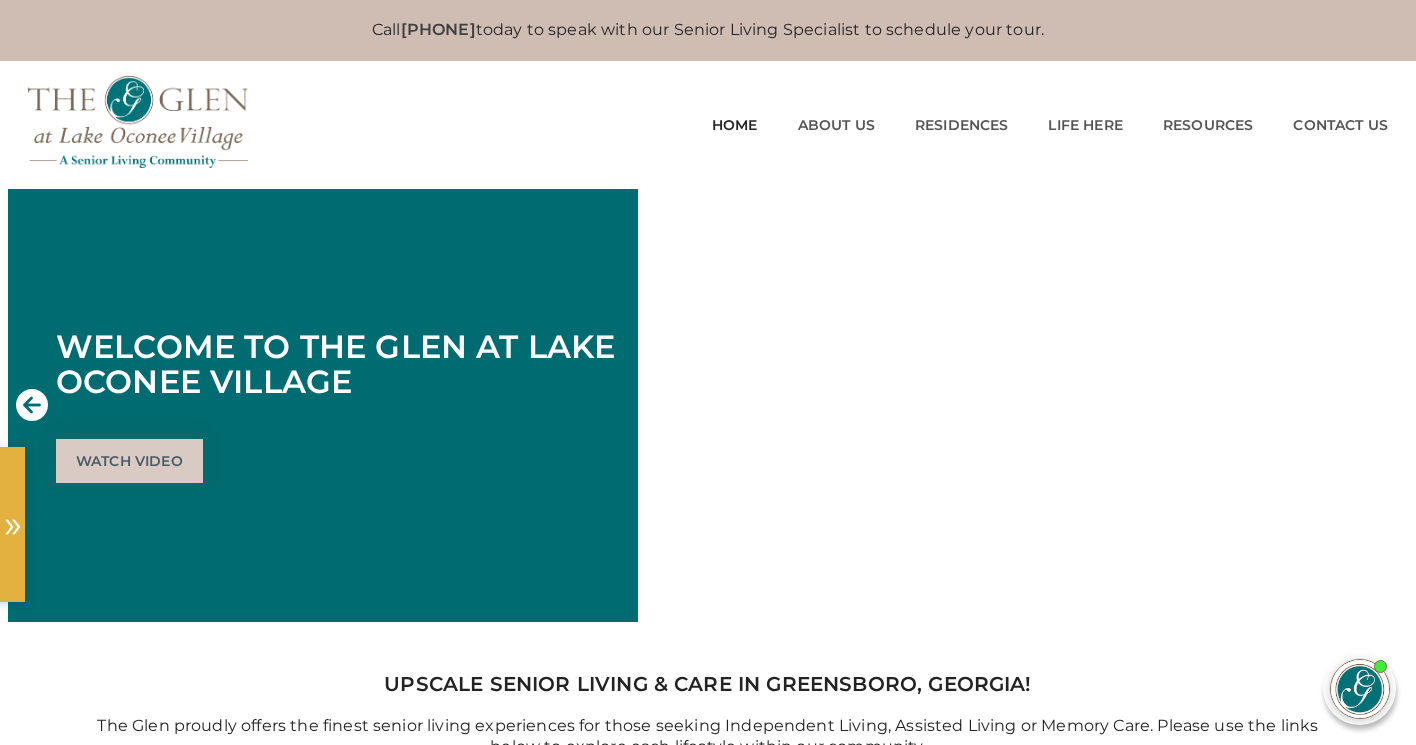 scroll, scrollTop: 0, scrollLeft: 0, axis: both 